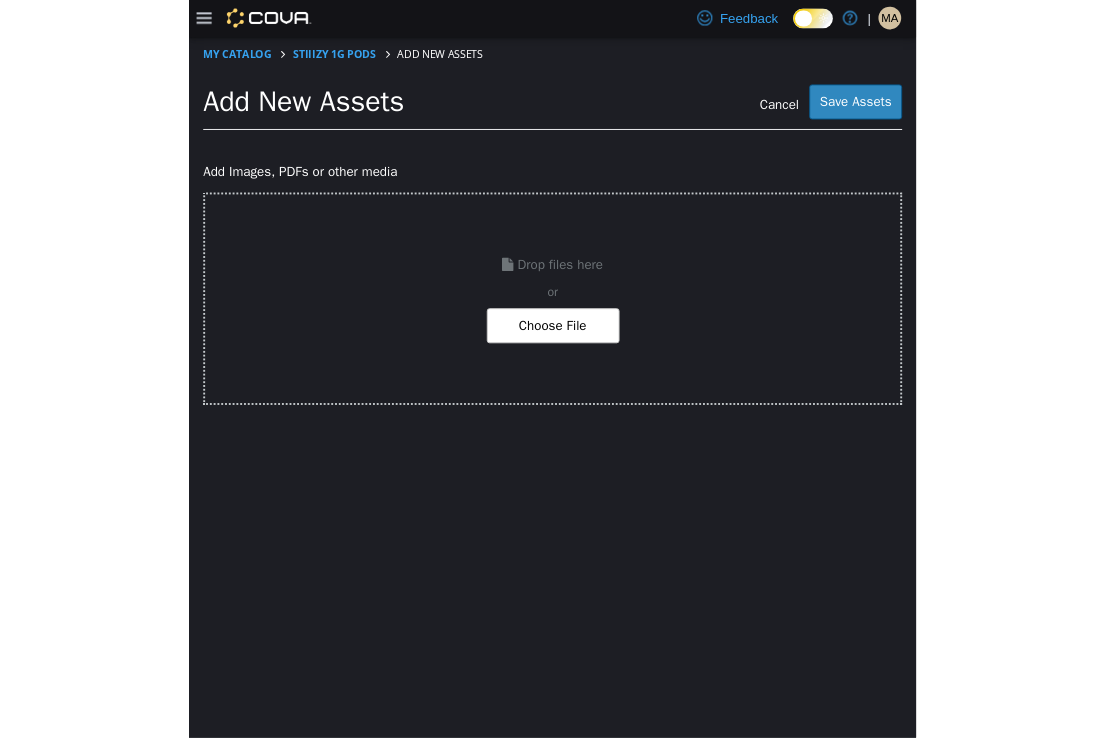 scroll, scrollTop: 0, scrollLeft: 0, axis: both 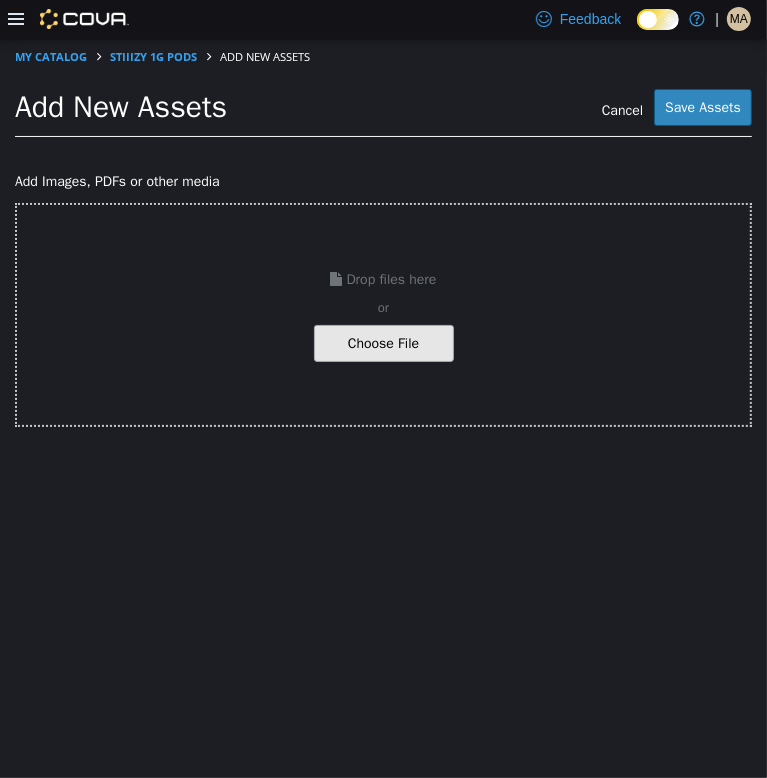 click at bounding box center (-663, 342) 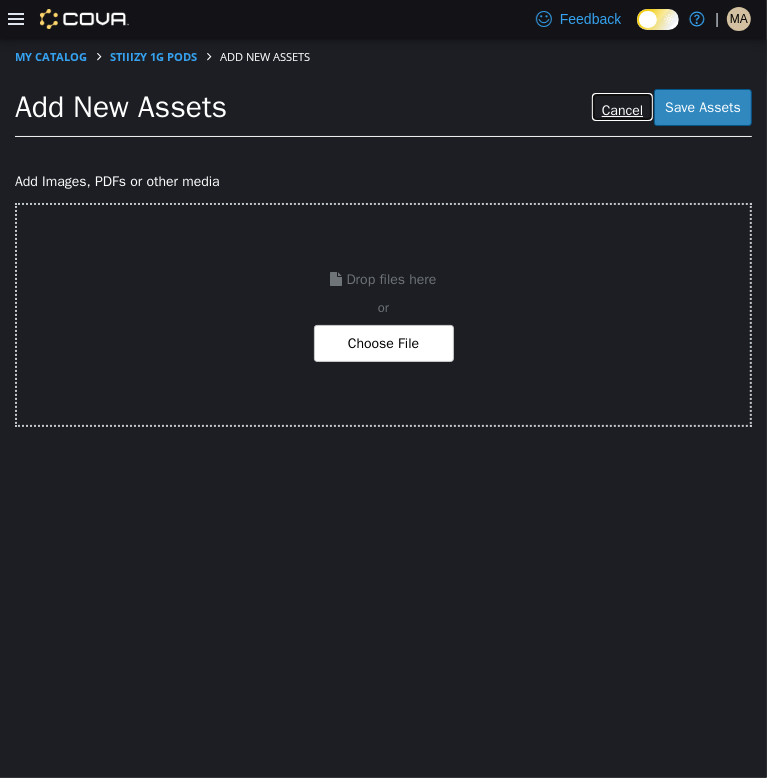 click on "Cancel" at bounding box center [622, 106] 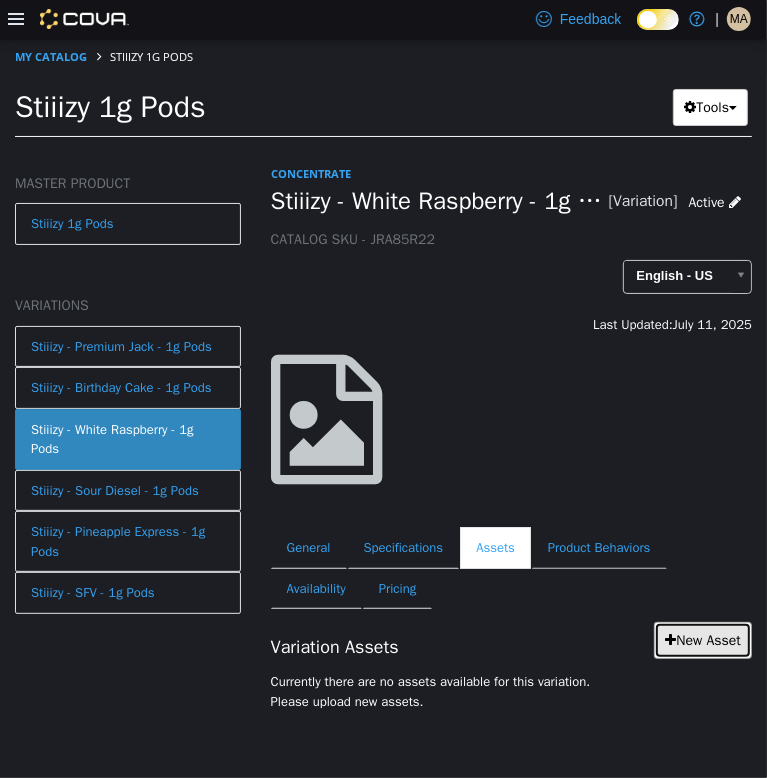 click on "New Asset" at bounding box center (703, 639) 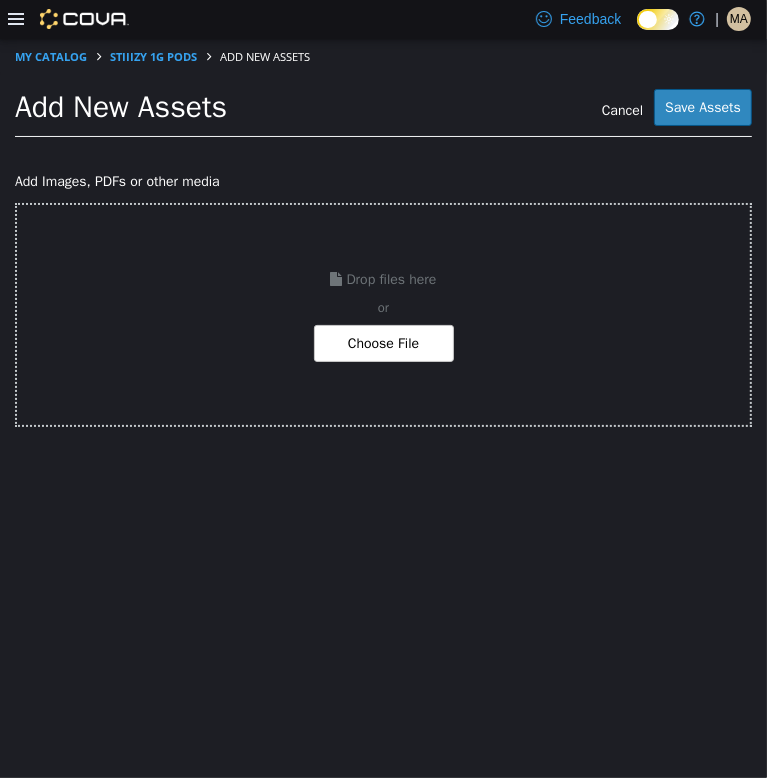 click on "Drop files here or Choose File" at bounding box center (383, 314) 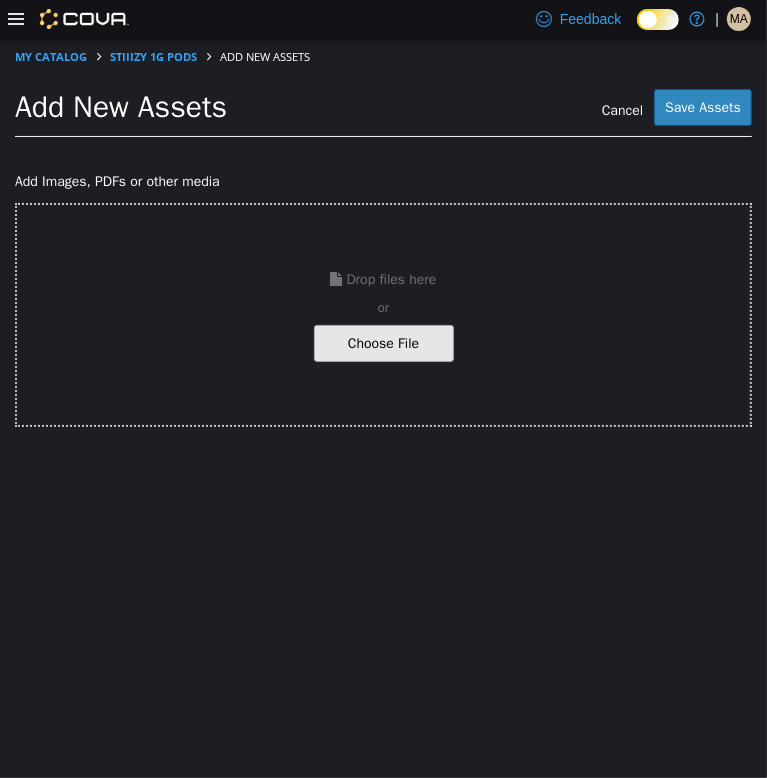 click at bounding box center (-663, 342) 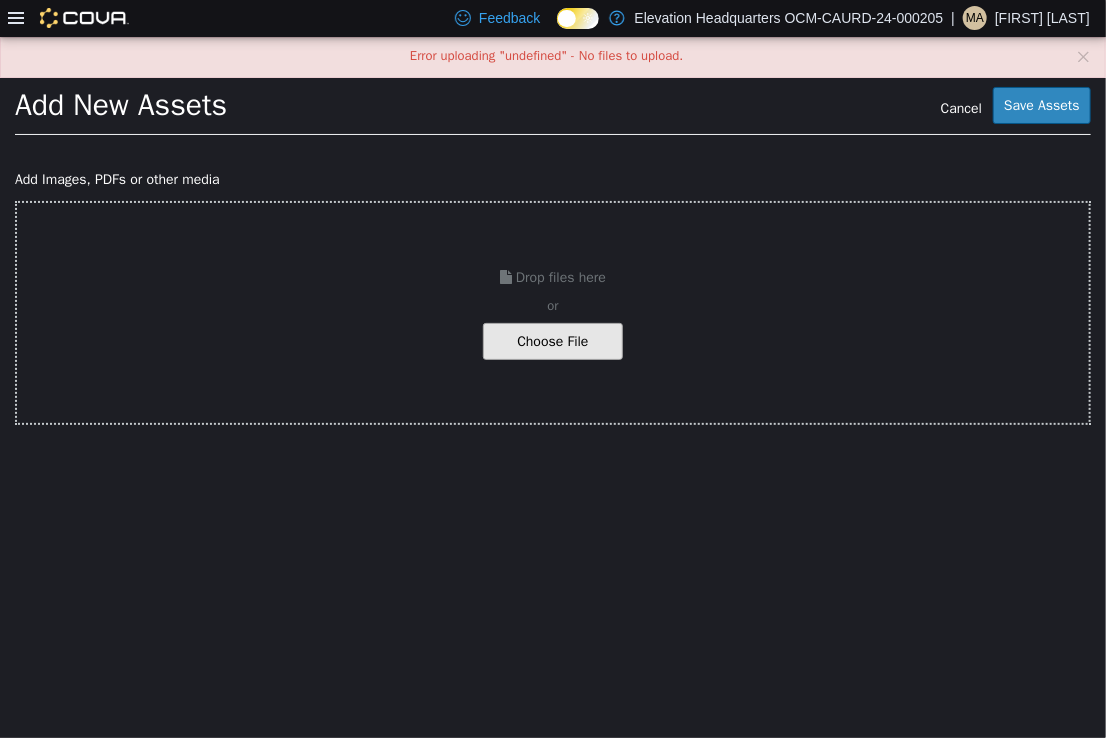 click at bounding box center [-494, 340] 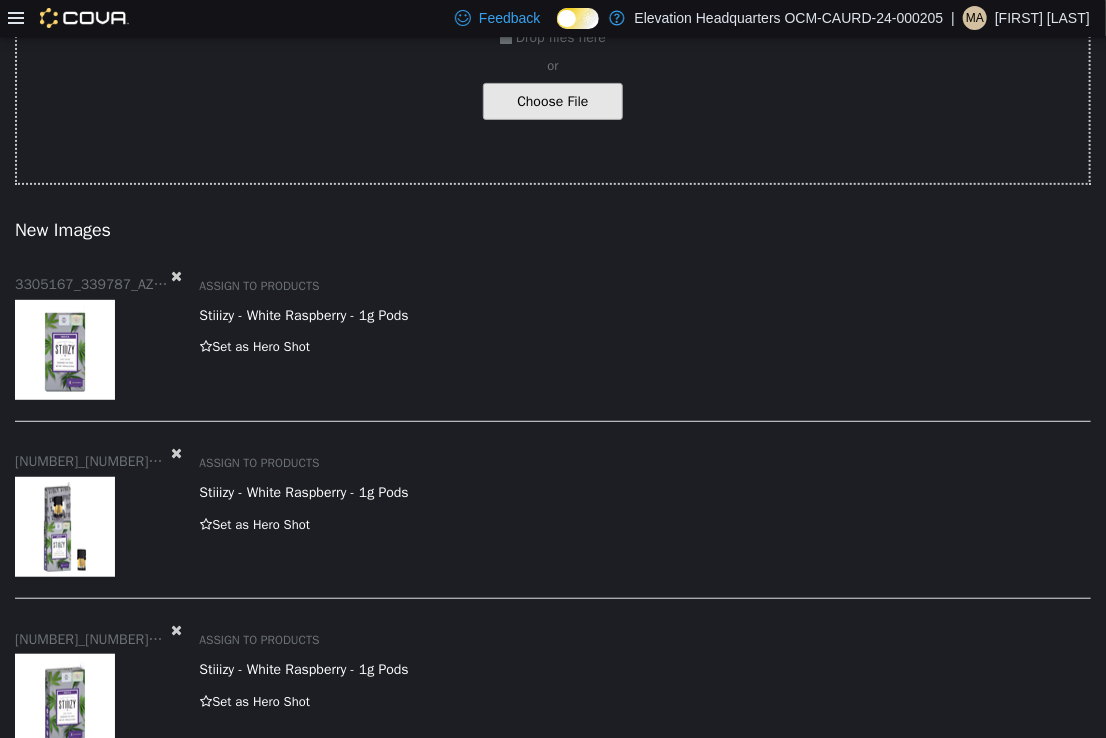 scroll, scrollTop: 240, scrollLeft: 0, axis: vertical 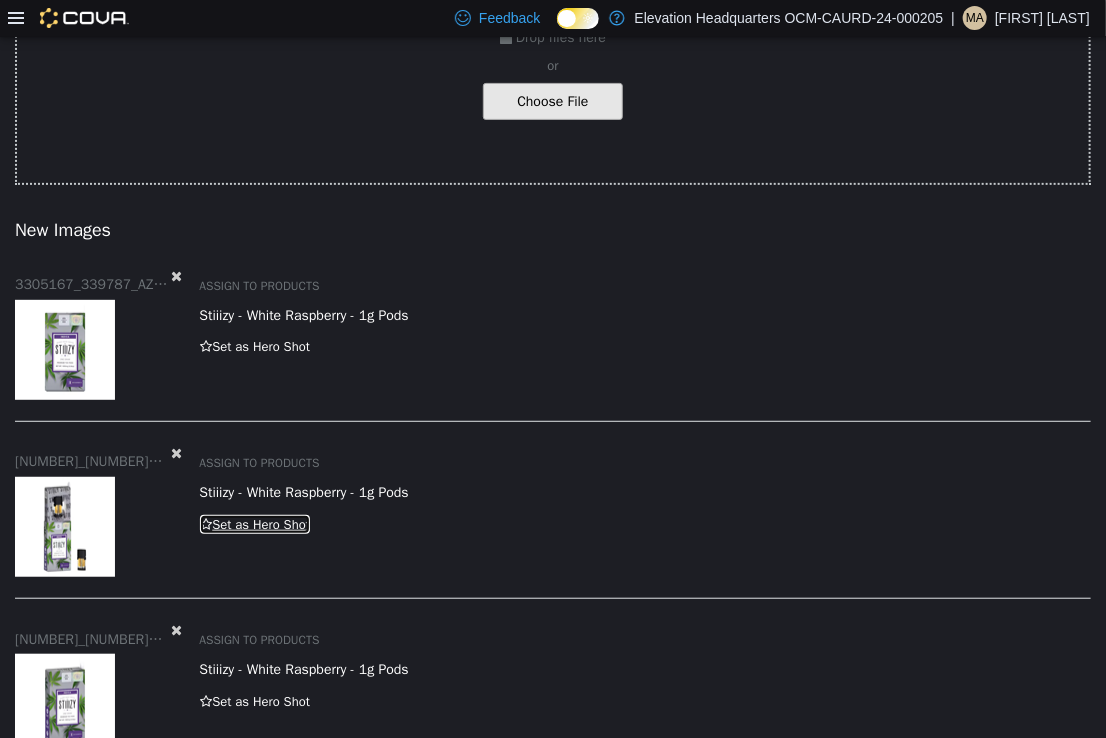 click on "Set as Hero Shot" at bounding box center [255, 524] 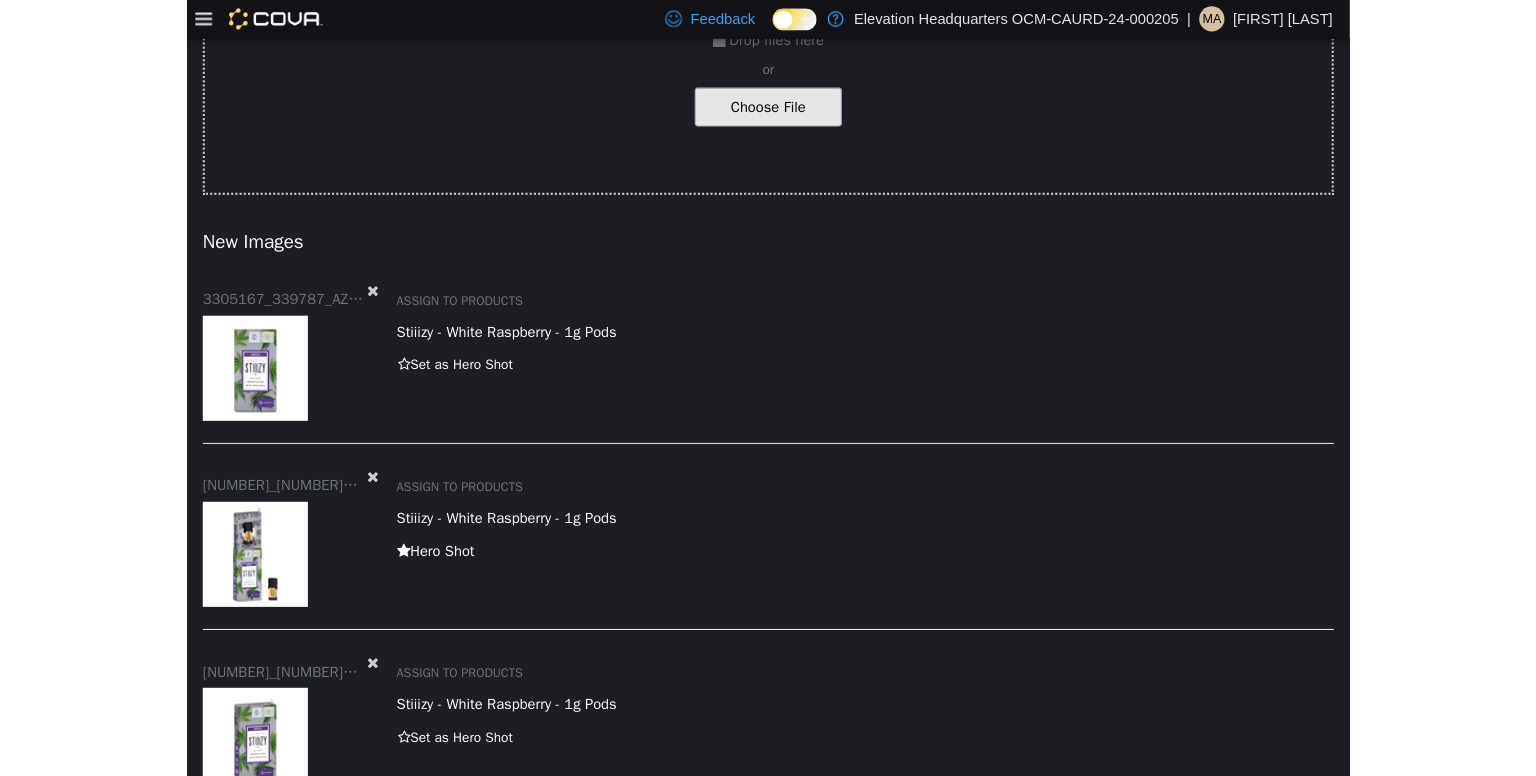scroll, scrollTop: 0, scrollLeft: 0, axis: both 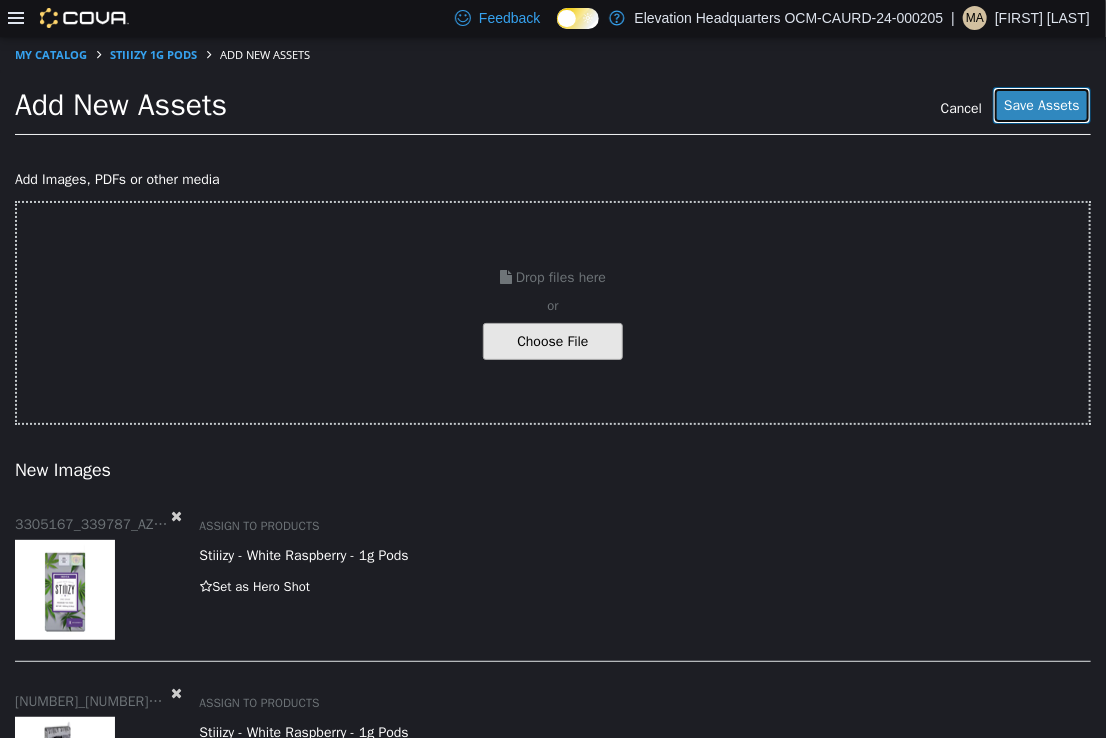 click on "Save Assets" at bounding box center (1042, 104) 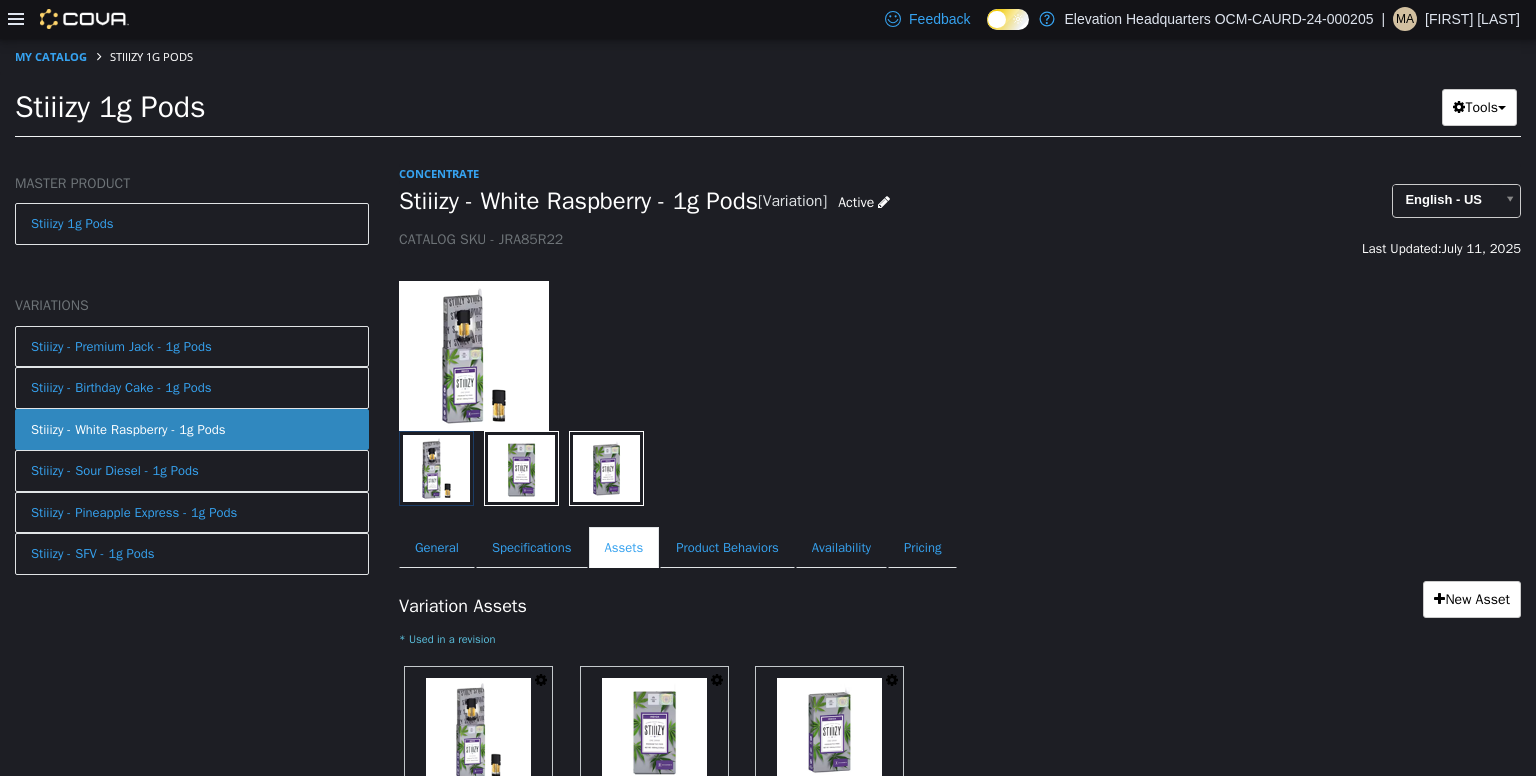 click on "Concentrate
Stiiizy - White Raspberry - 1g Pods
[Variation] Active  CATALOG SKU - JRA85R22     English - US                             Last Updated:  [DATE]
General Specifications Assets Product Behaviors Availability Pricing
Marketing Variation Assets  New Asset * Used in a revision Set As Hero Shot Preview
Download Delete
3305166_339790_AZ_WHITE_RASPBERRY_OG_OG_FG-3.jpg
Set As Hero Shot Preview
Download Delete
3305167_339787_AZ_WHITE_RASPBERRY_OG_OG_FG-1.jpg
Set As Hero Shot Preview
Download Delete
3305169_339789_AZ_WHITE_RASPBERRY_OG_OG_FG-2.jpg" at bounding box center [960, 519] 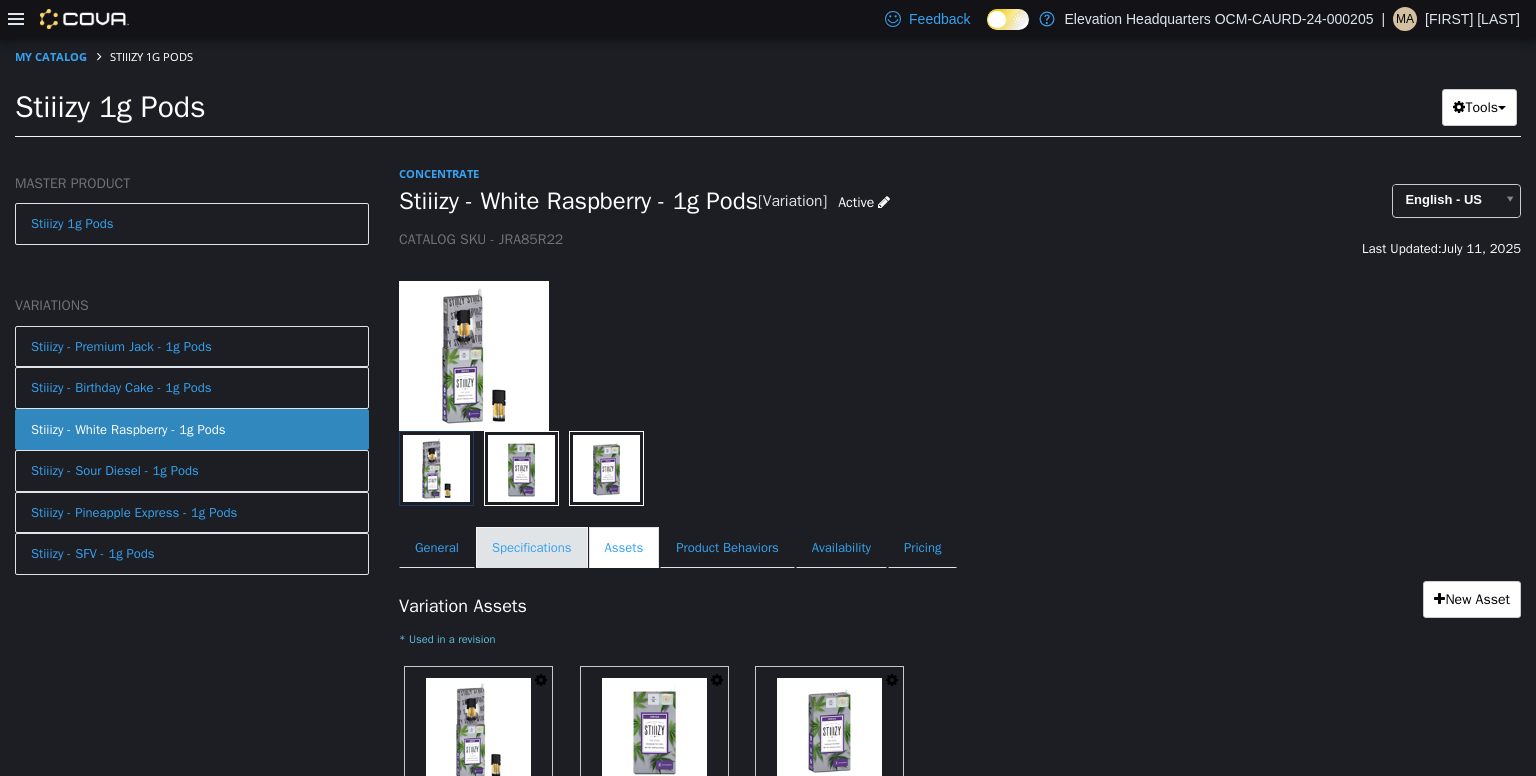 click on "Specifications" at bounding box center (532, 547) 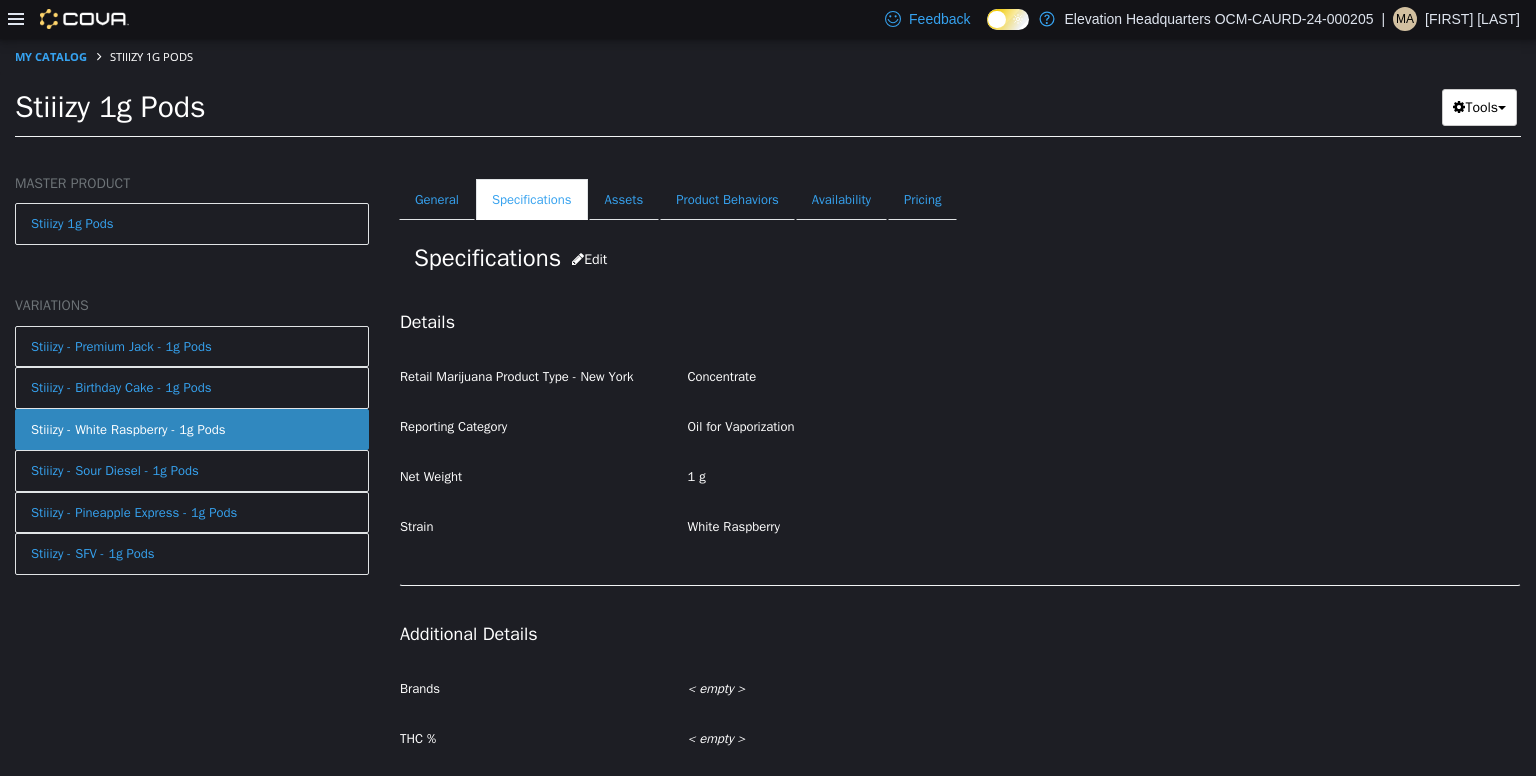 scroll, scrollTop: 158, scrollLeft: 0, axis: vertical 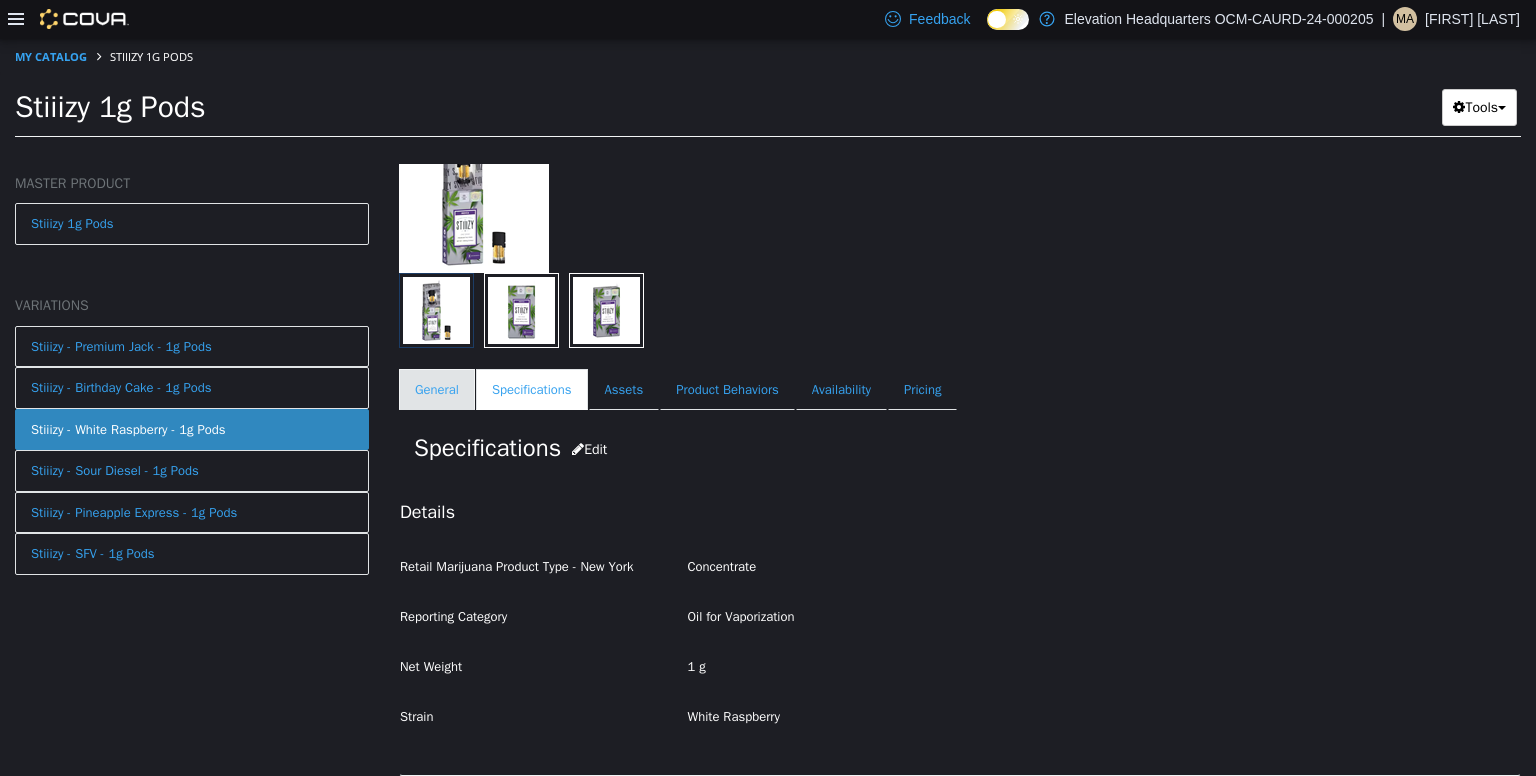 click on "General" at bounding box center [437, 389] 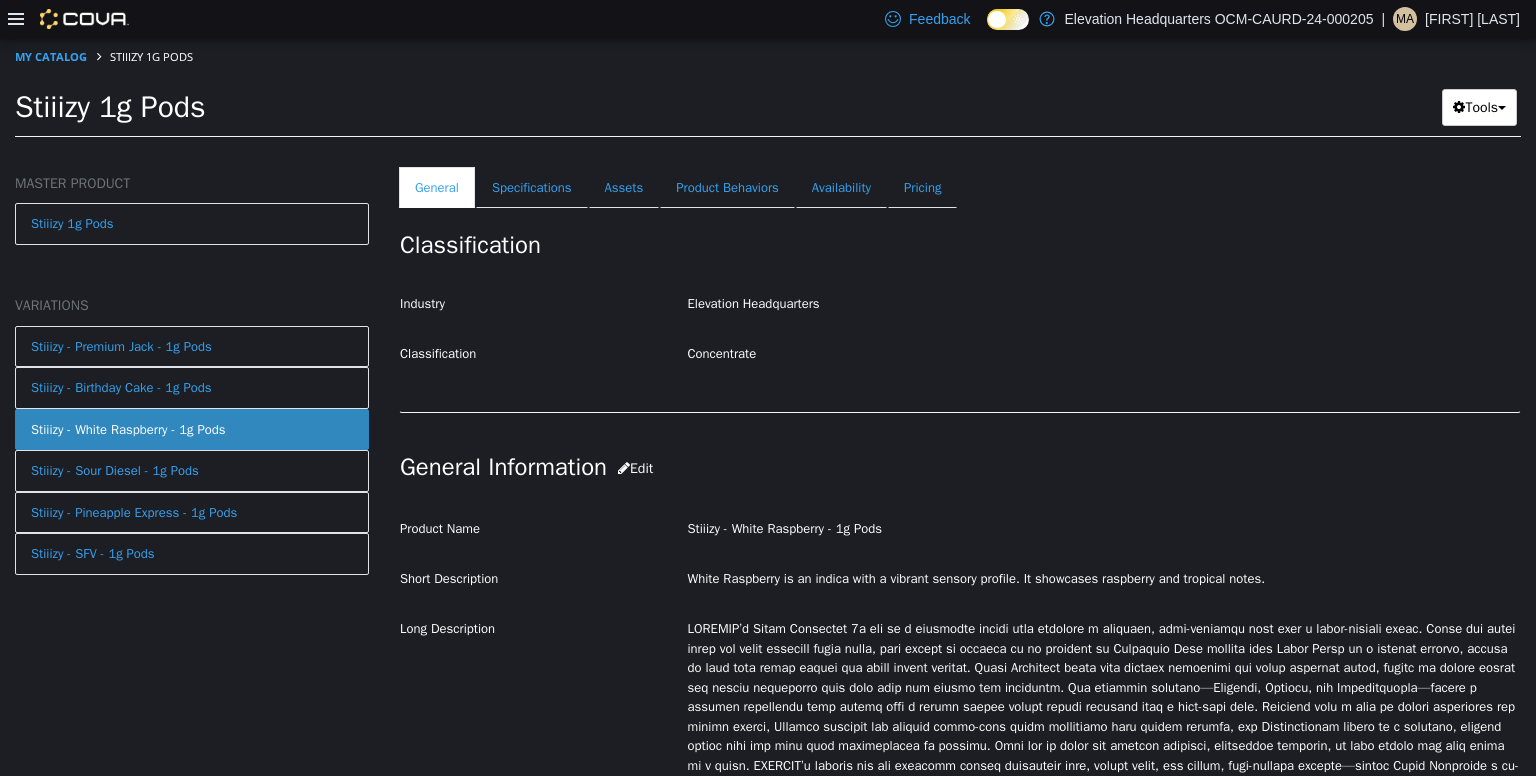 scroll, scrollTop: 319, scrollLeft: 0, axis: vertical 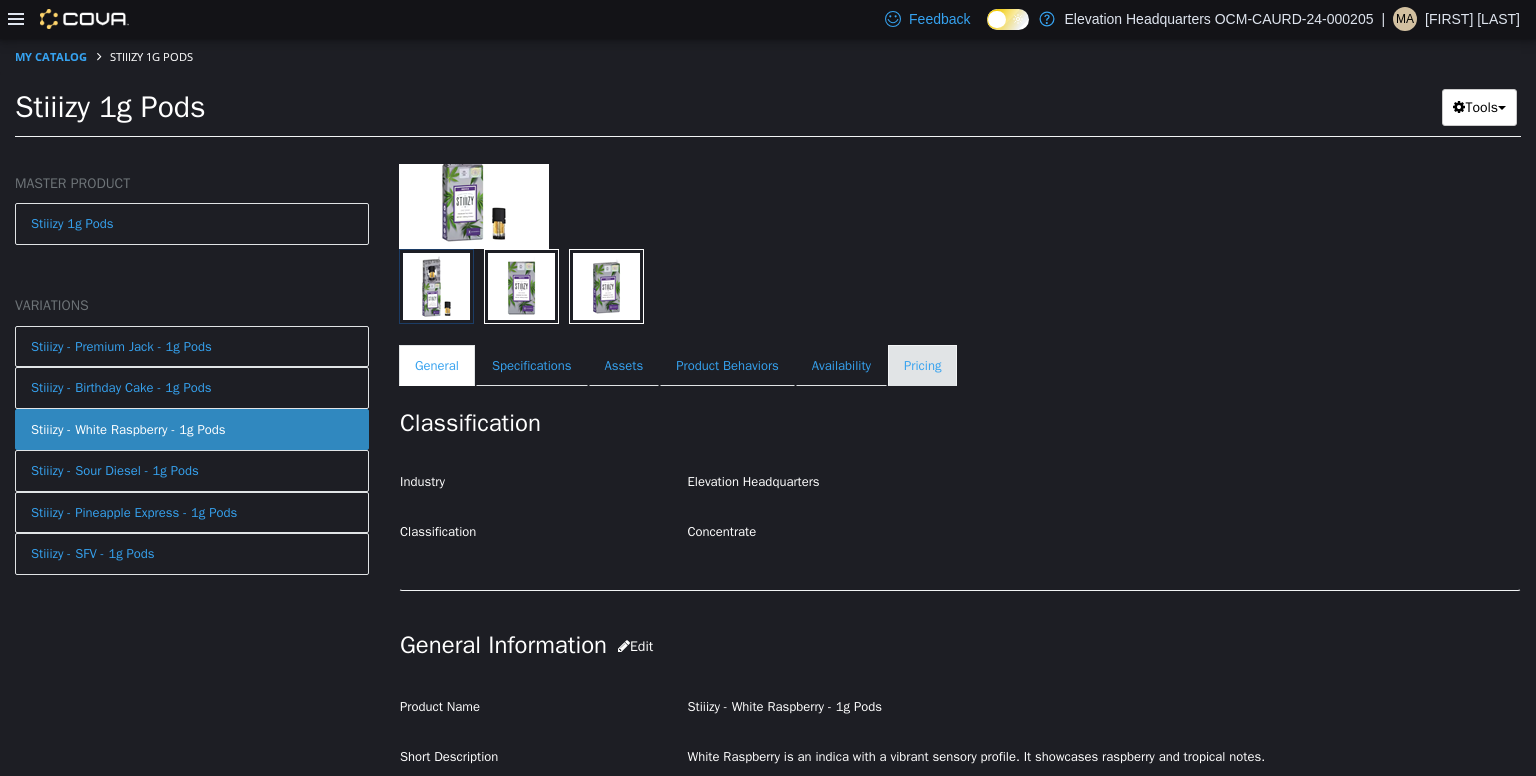 click on "Pricing" at bounding box center (922, 365) 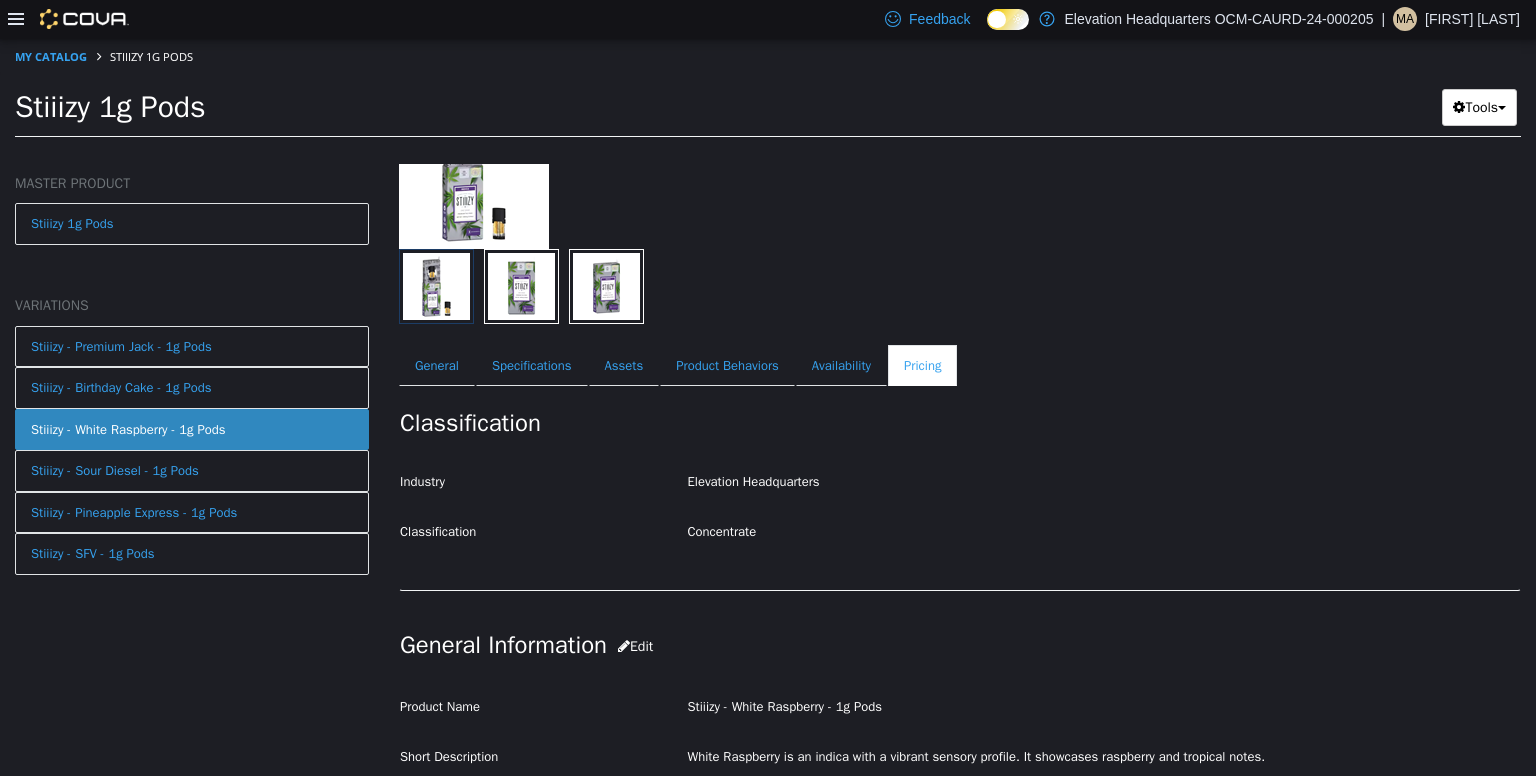 scroll, scrollTop: 52, scrollLeft: 0, axis: vertical 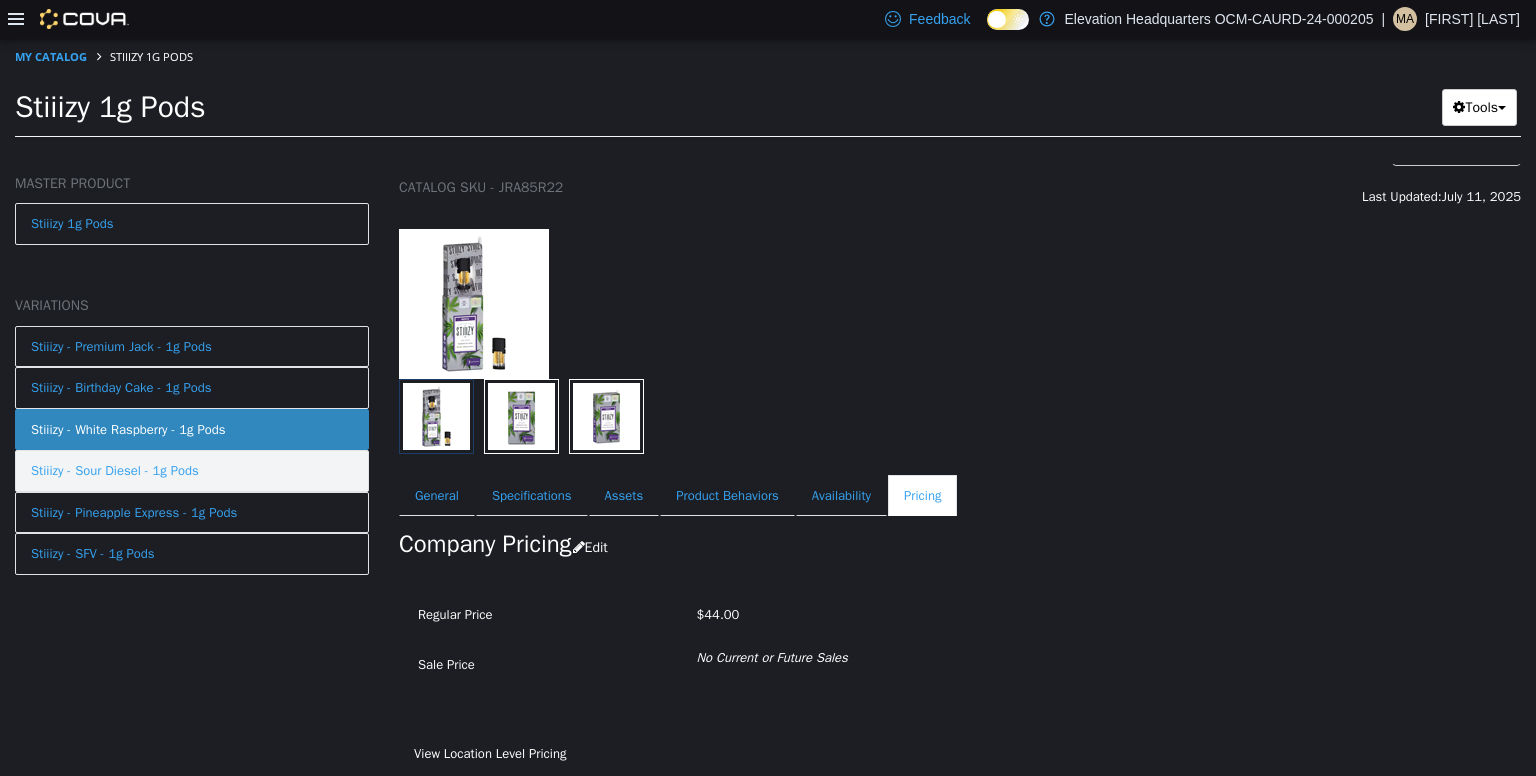 click on "Stiiizy - Sour Diesel - 1g Pods" at bounding box center [115, 470] 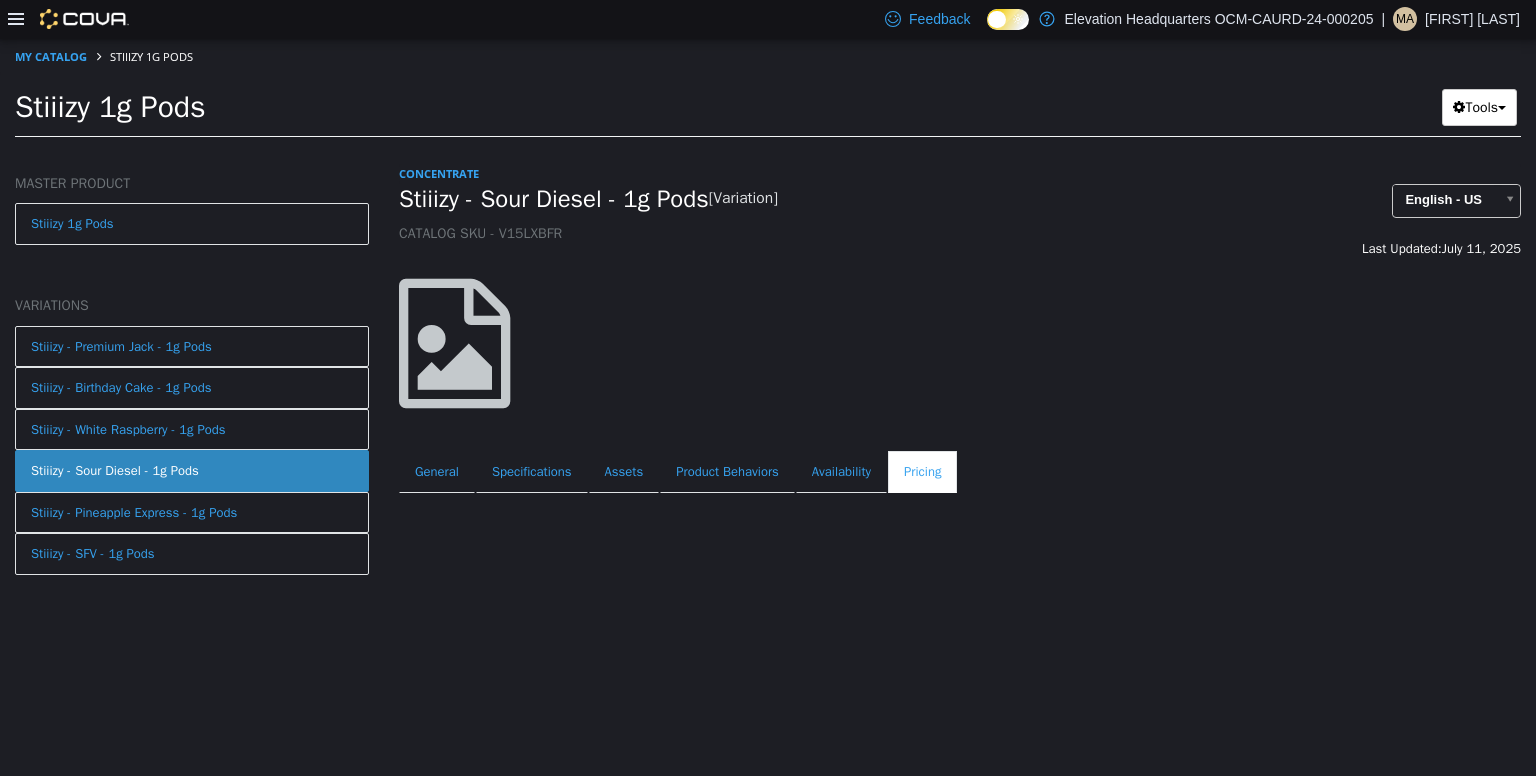 scroll, scrollTop: 0, scrollLeft: 0, axis: both 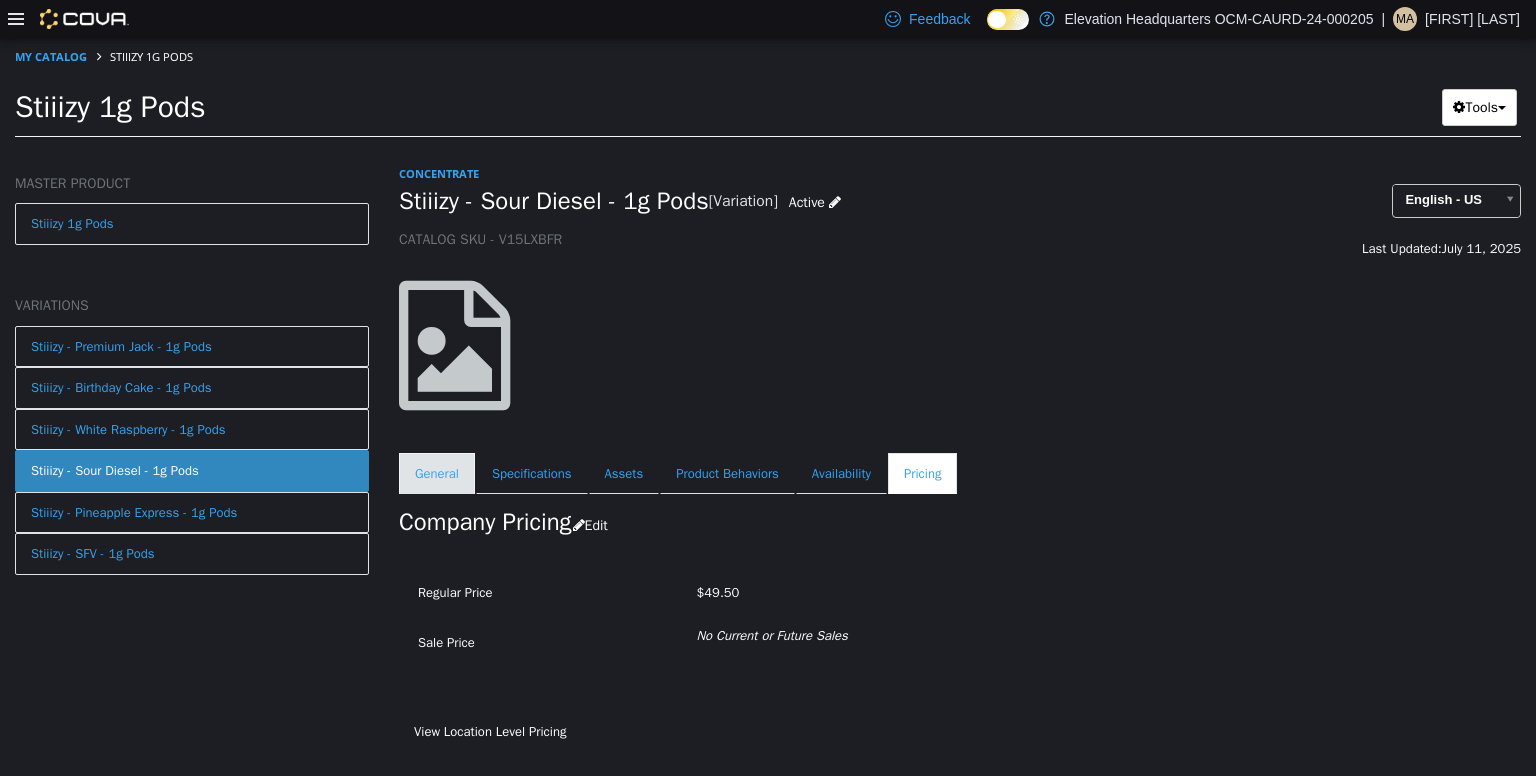 click on "General" at bounding box center (437, 473) 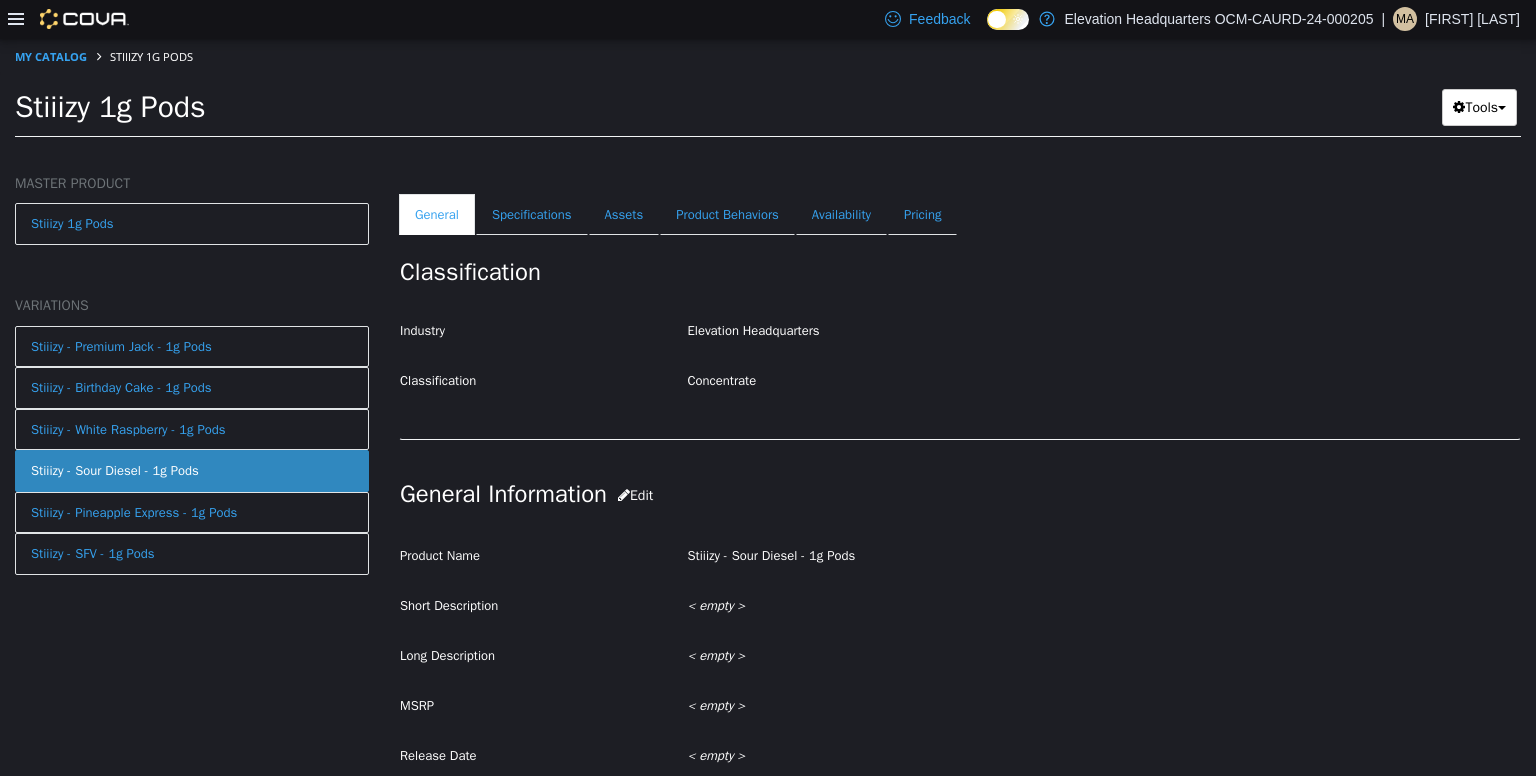 scroll, scrollTop: 0, scrollLeft: 0, axis: both 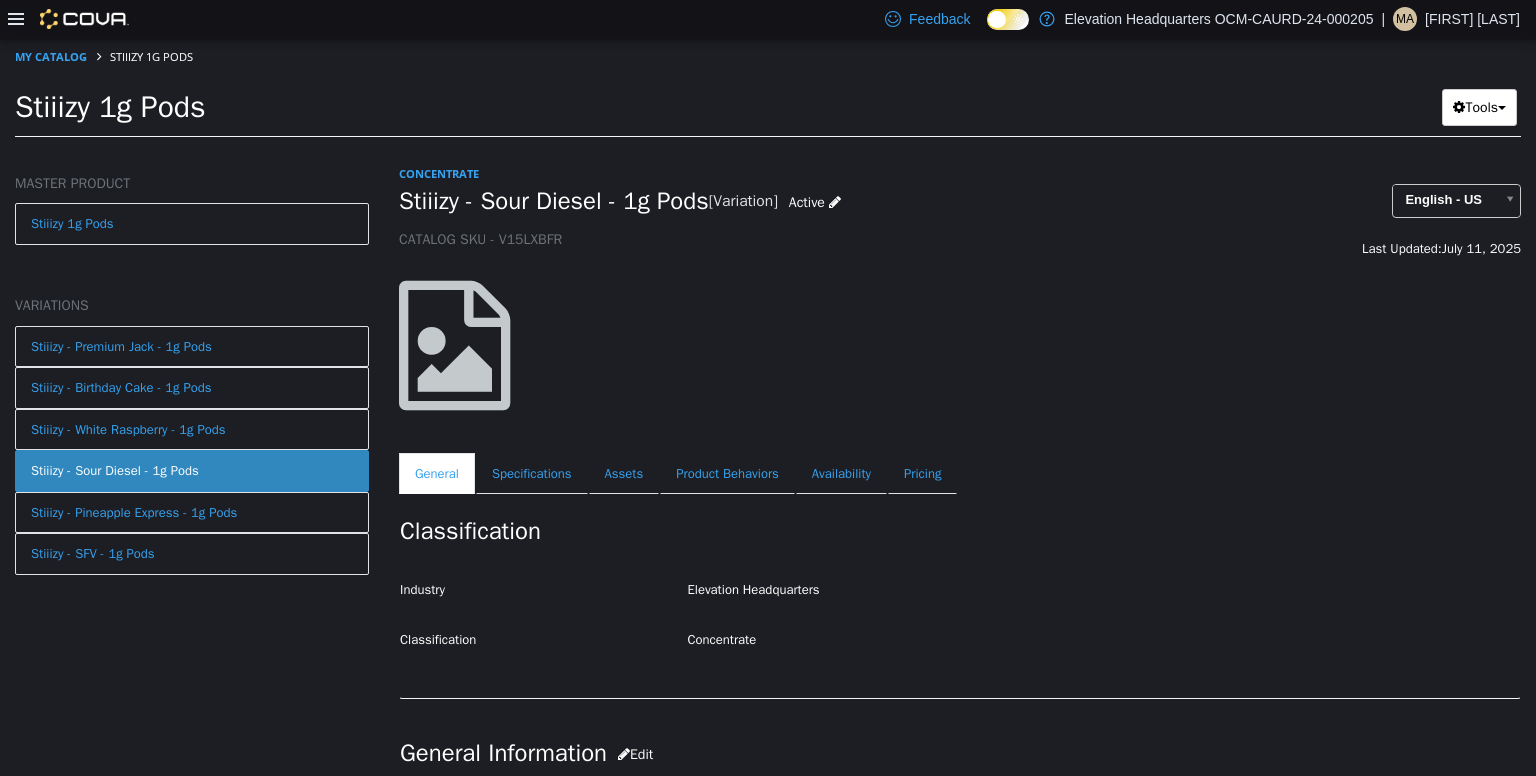 click on "Stiiizy - Sour Diesel - 1g Pods" at bounding box center [554, 200] 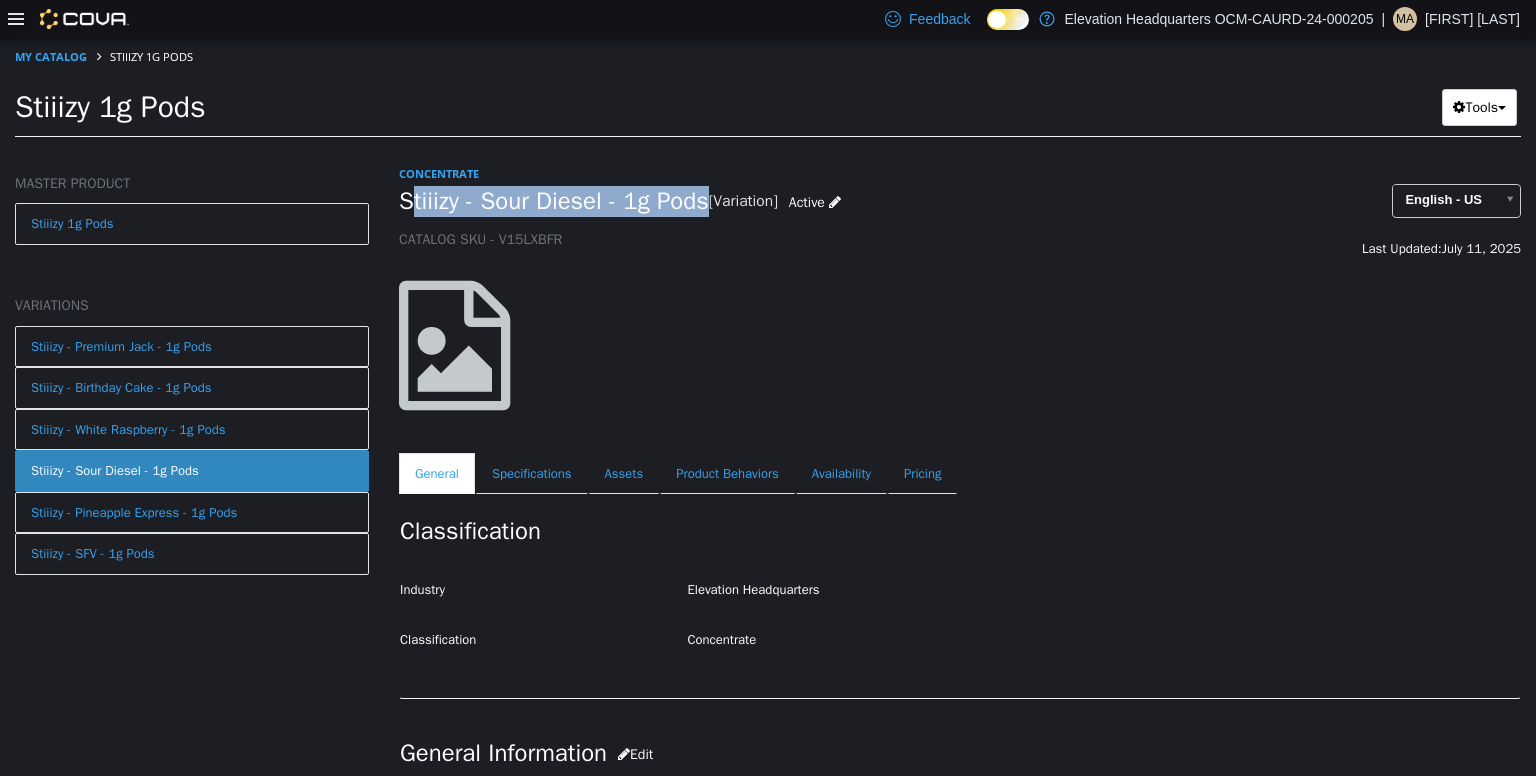 click on "Stiiizy - Sour Diesel - 1g Pods" at bounding box center (554, 200) 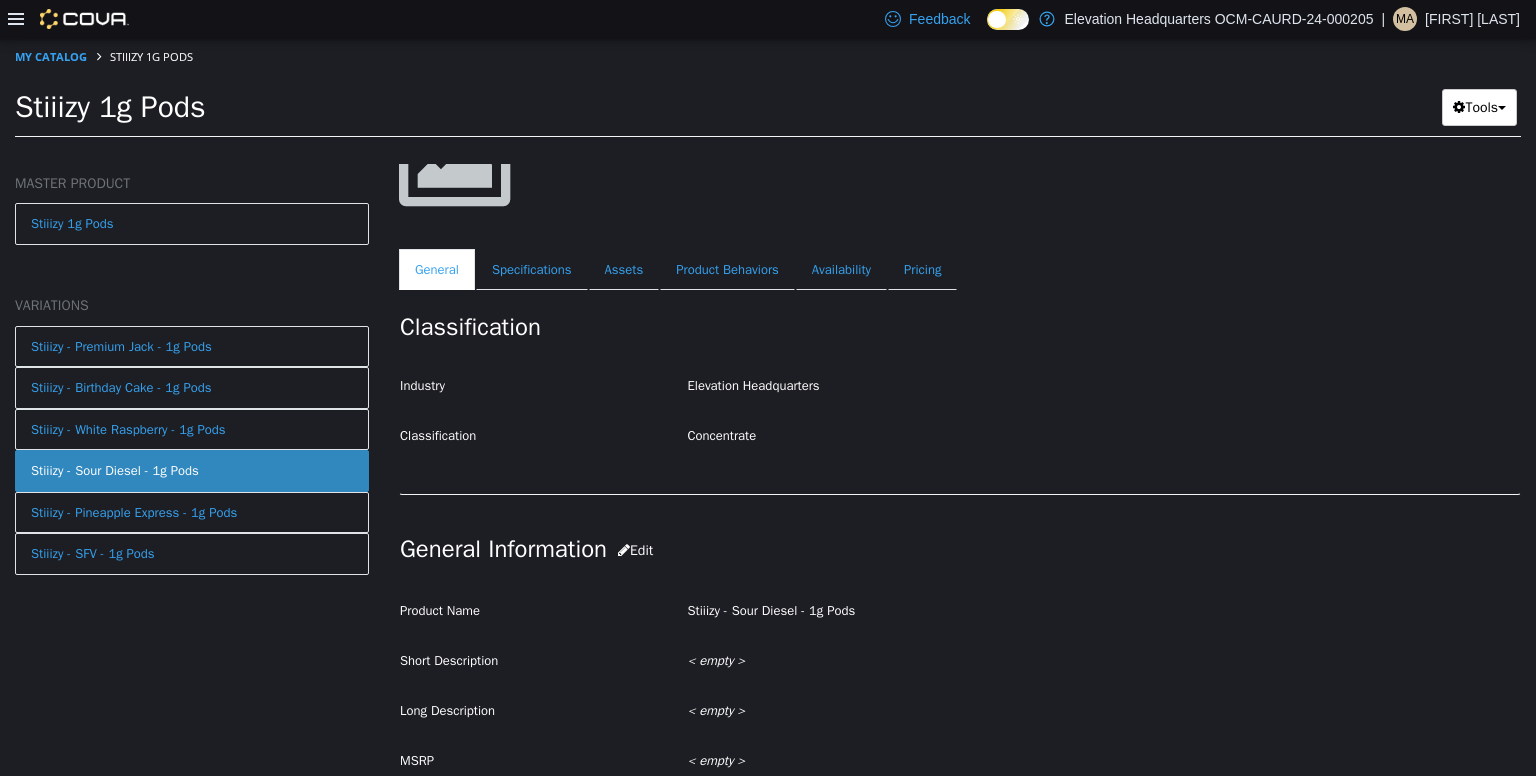 scroll, scrollTop: 204, scrollLeft: 0, axis: vertical 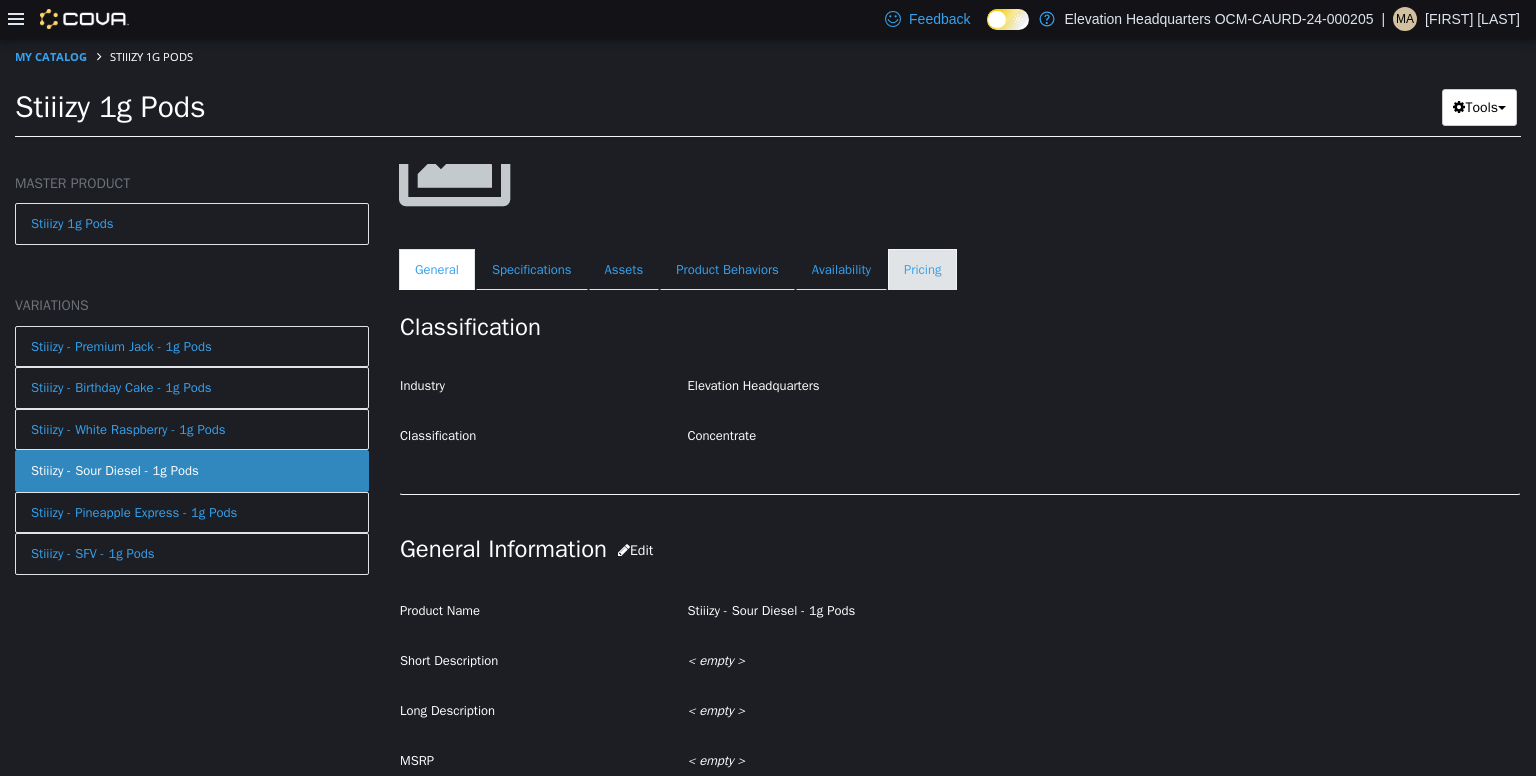 click on "Pricing" at bounding box center [922, 269] 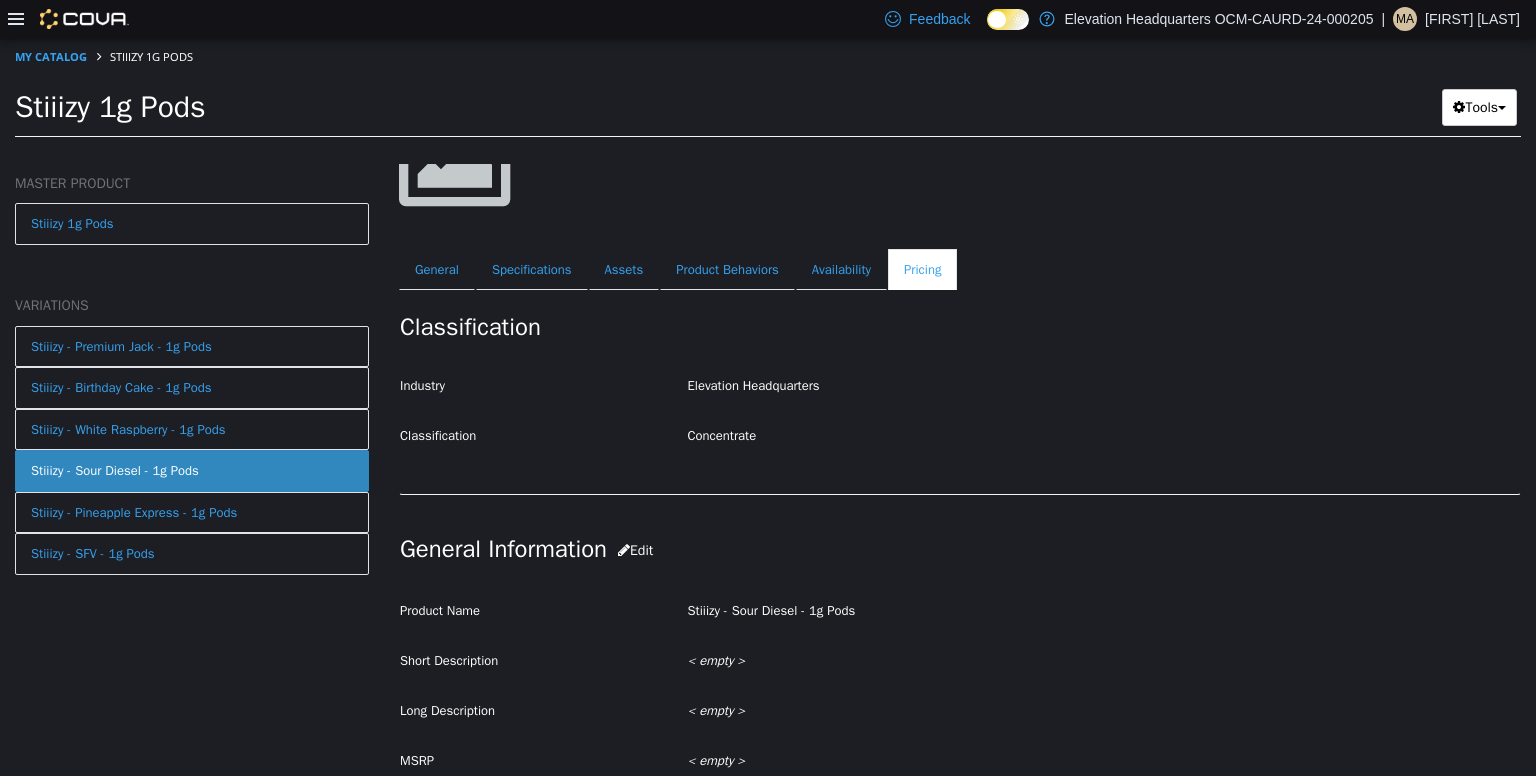 scroll, scrollTop: 0, scrollLeft: 0, axis: both 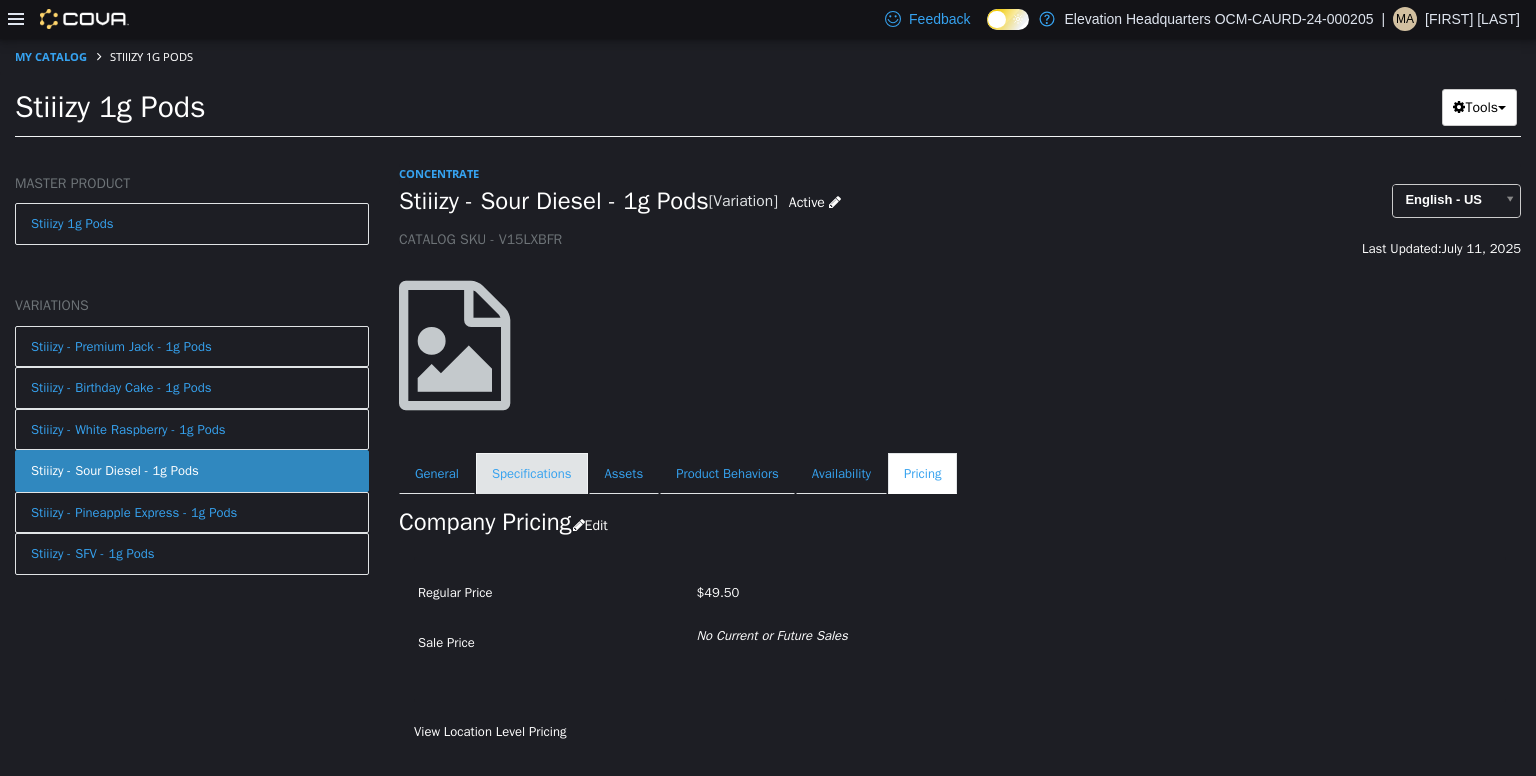 click on "Specifications" at bounding box center (532, 473) 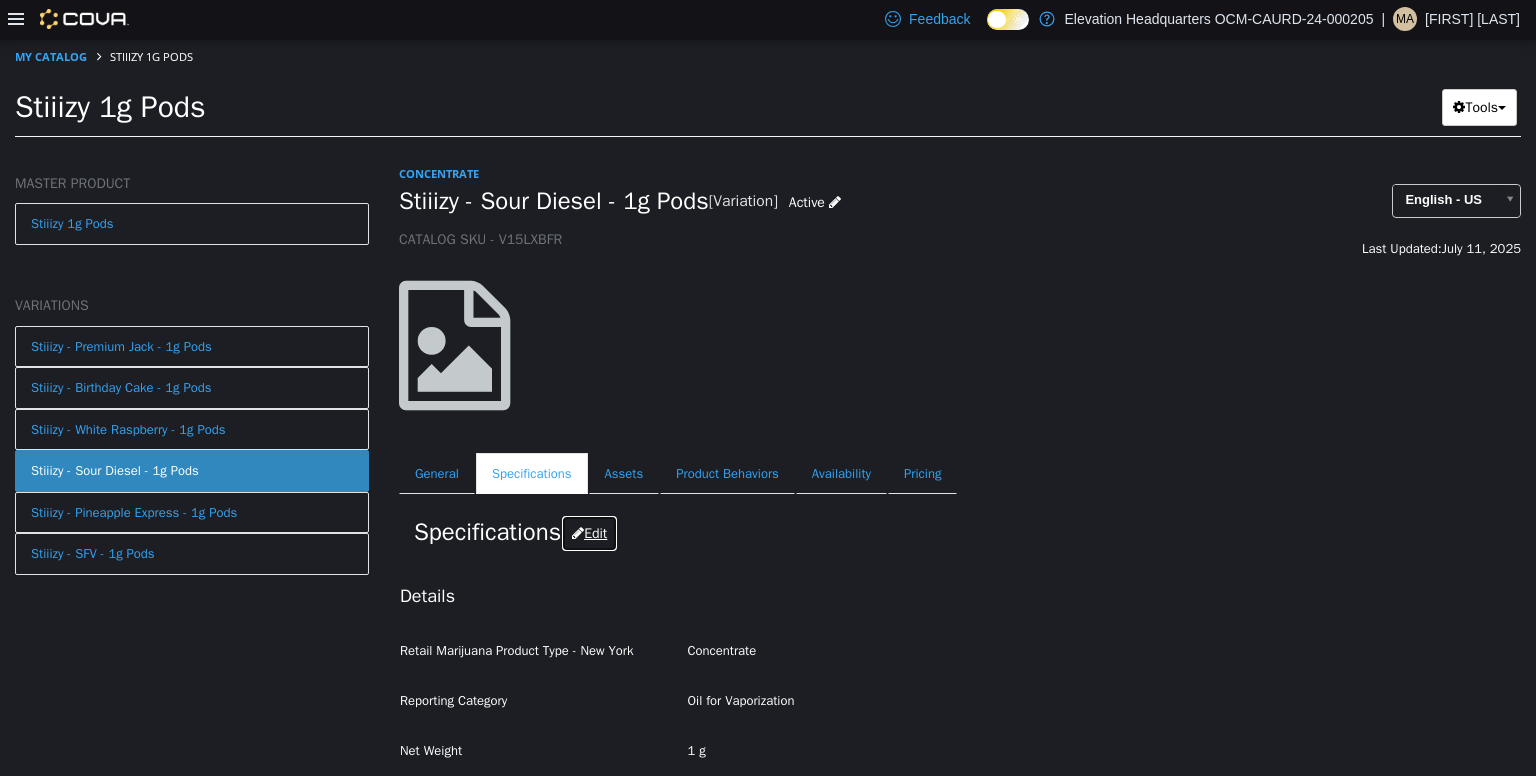 click on "Edit" at bounding box center [589, 532] 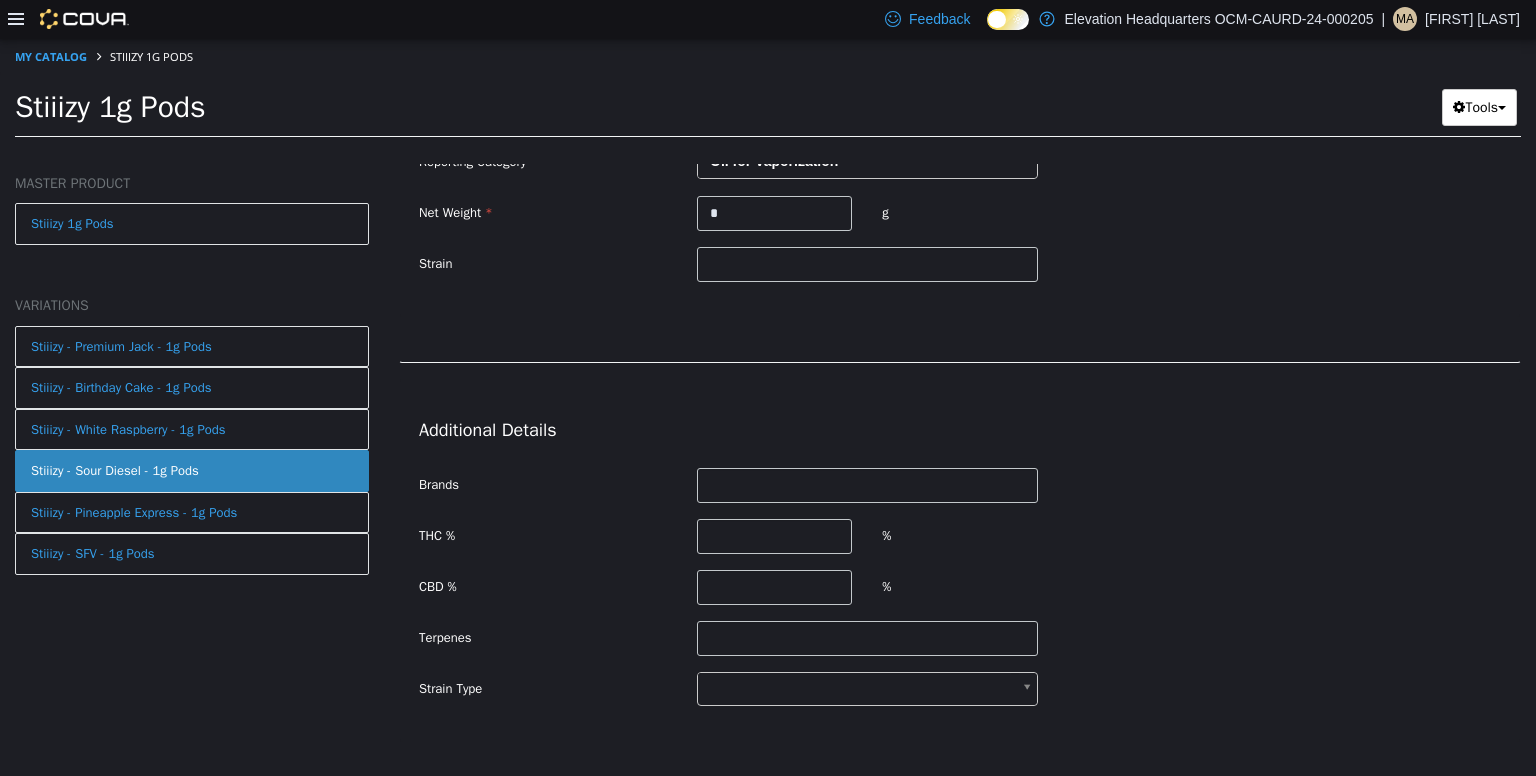 scroll, scrollTop: 628, scrollLeft: 0, axis: vertical 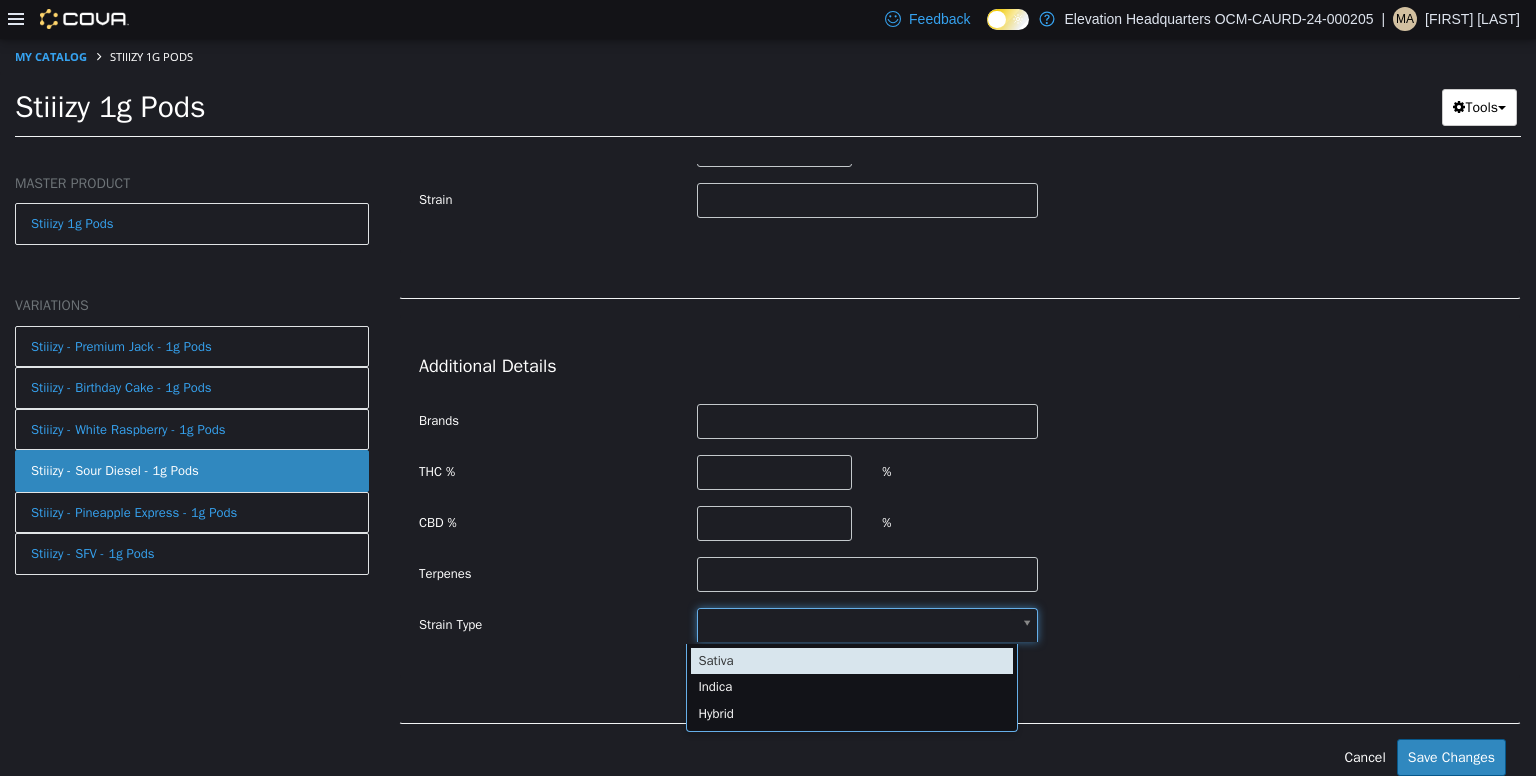 click on "**********" at bounding box center [768, 93] 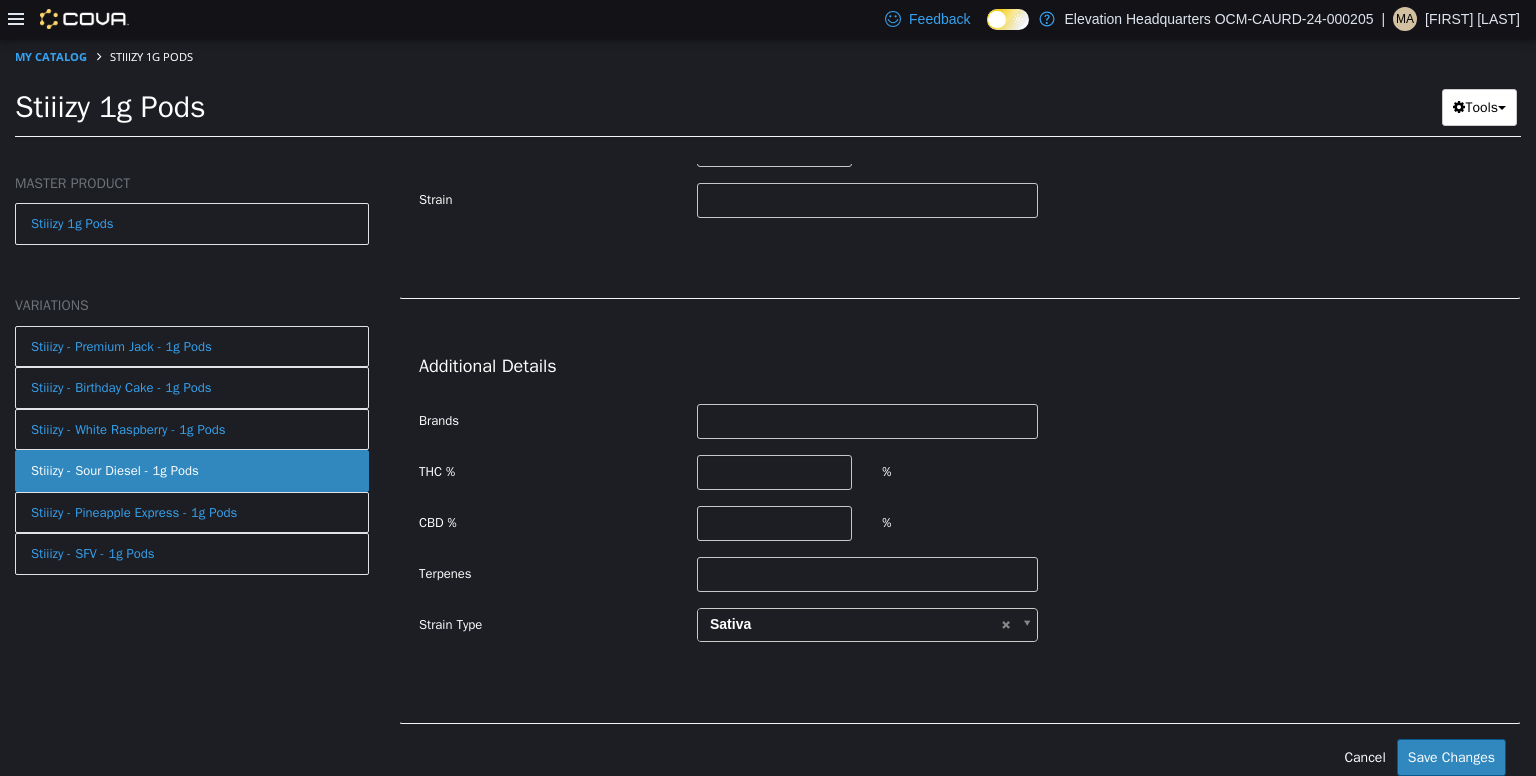 click on "Brands
THC %
%
CBD %
%
Terpenes
Strain Type
Sativa     ******" at bounding box center [960, 523] 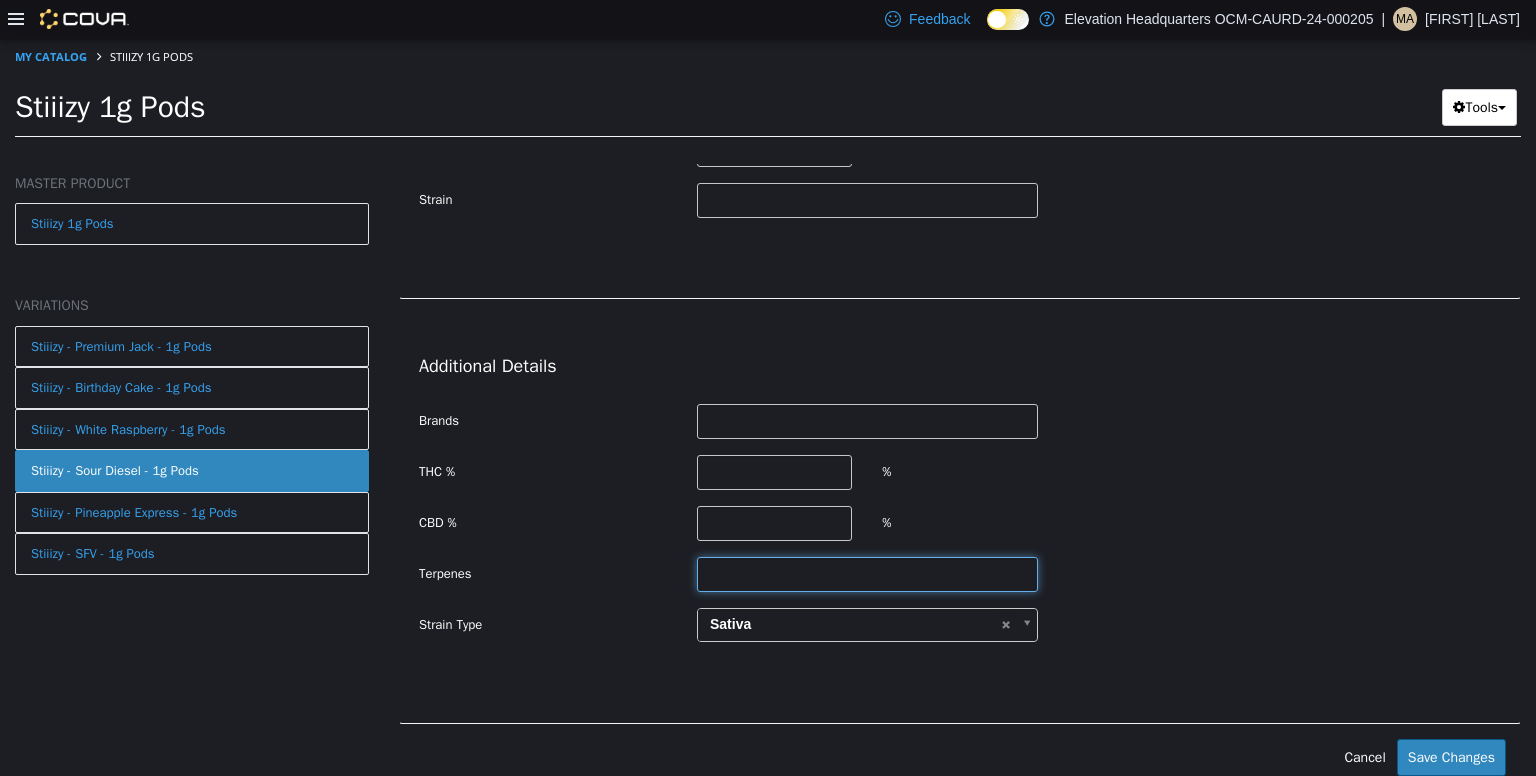 click at bounding box center [867, 573] 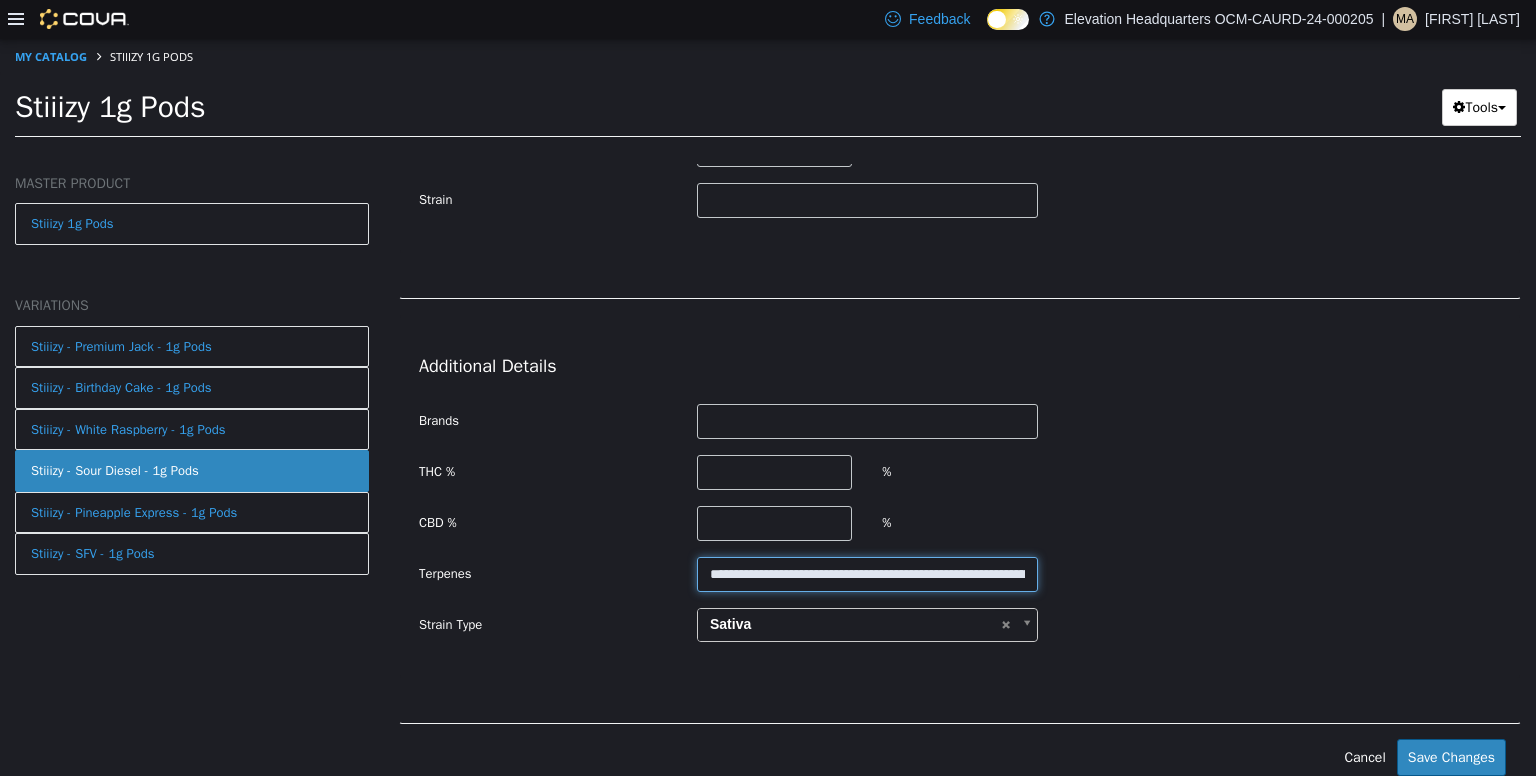 scroll, scrollTop: 0, scrollLeft: 2308, axis: horizontal 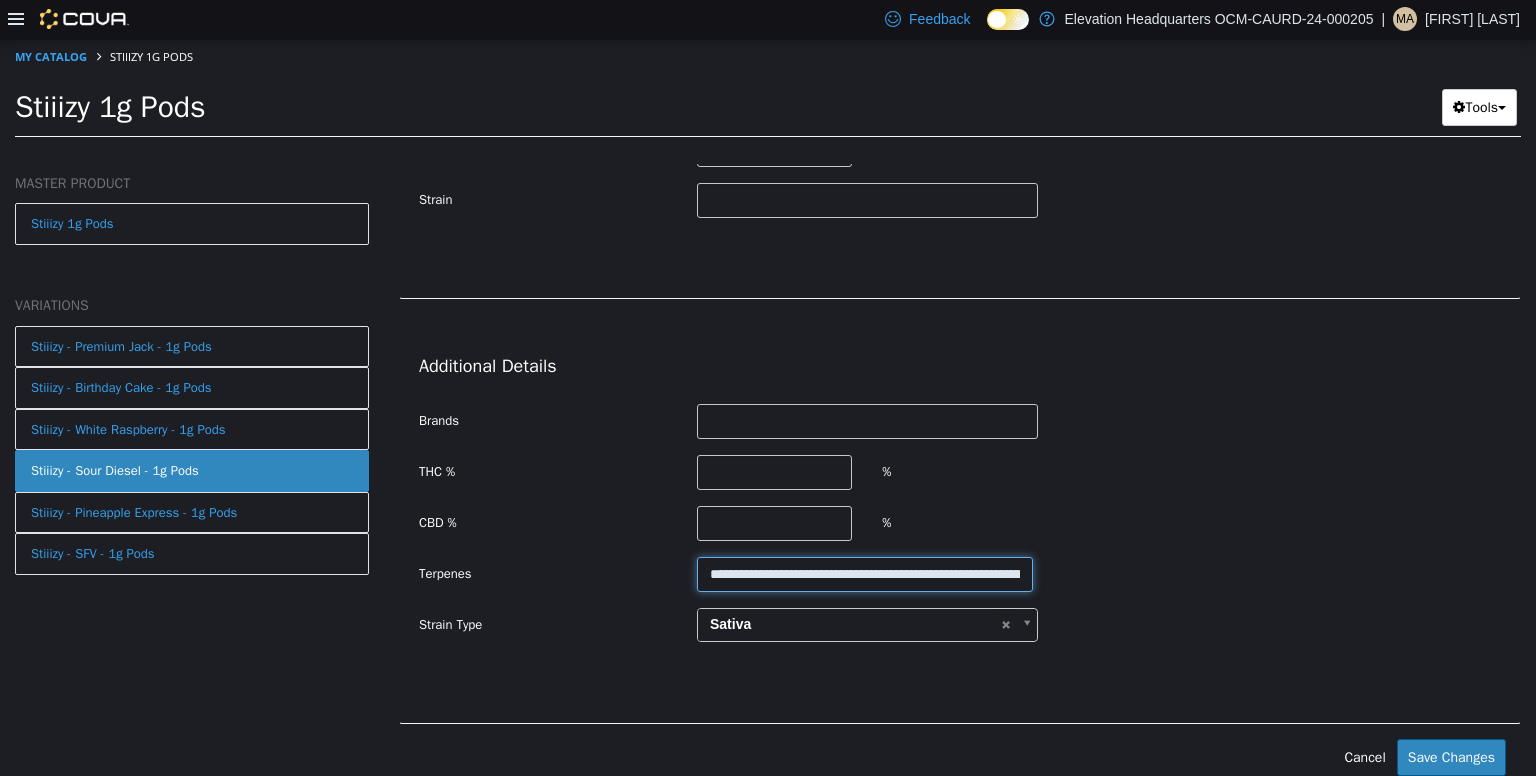 click on "**********" at bounding box center [865, 573] 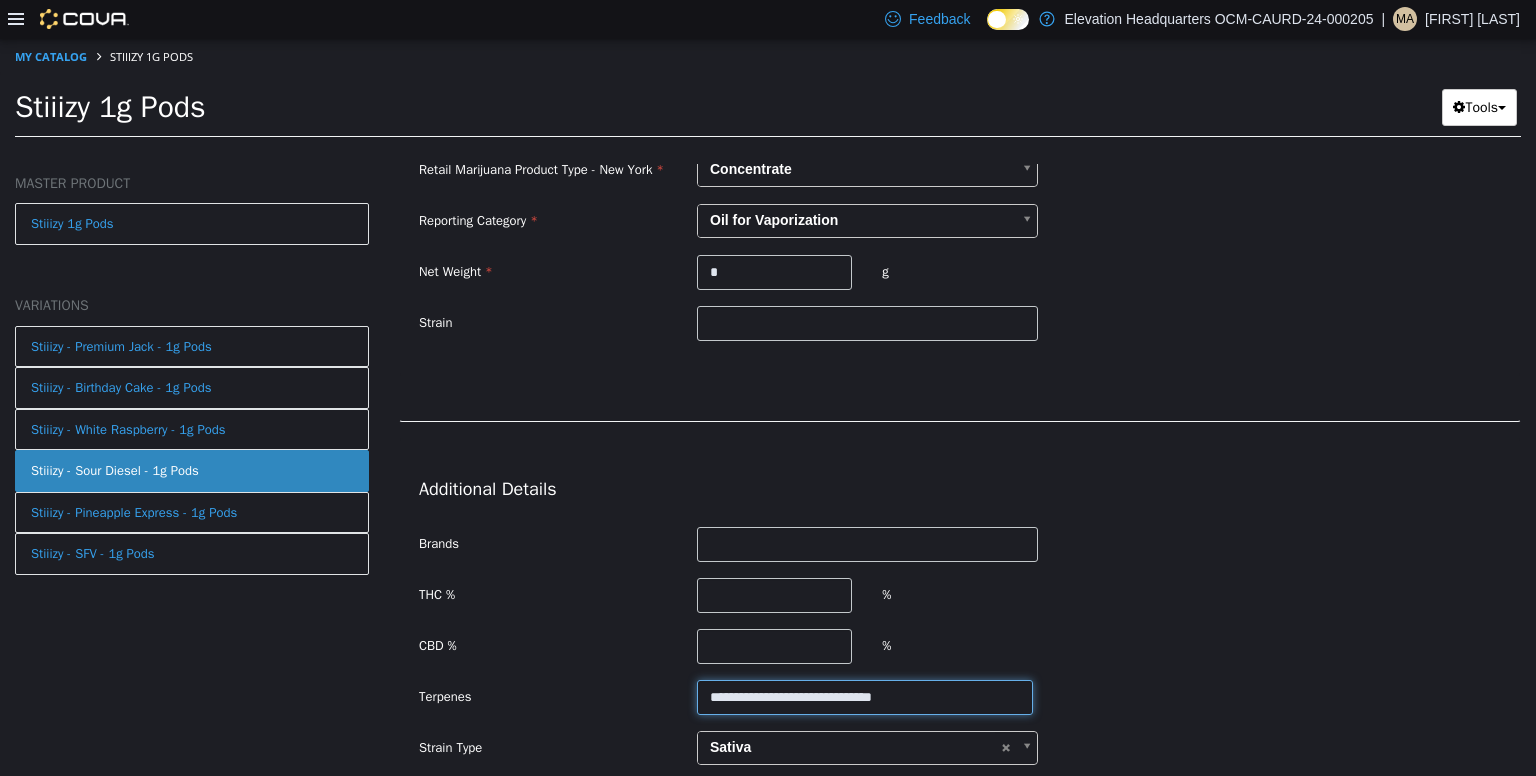 scroll, scrollTop: 484, scrollLeft: 0, axis: vertical 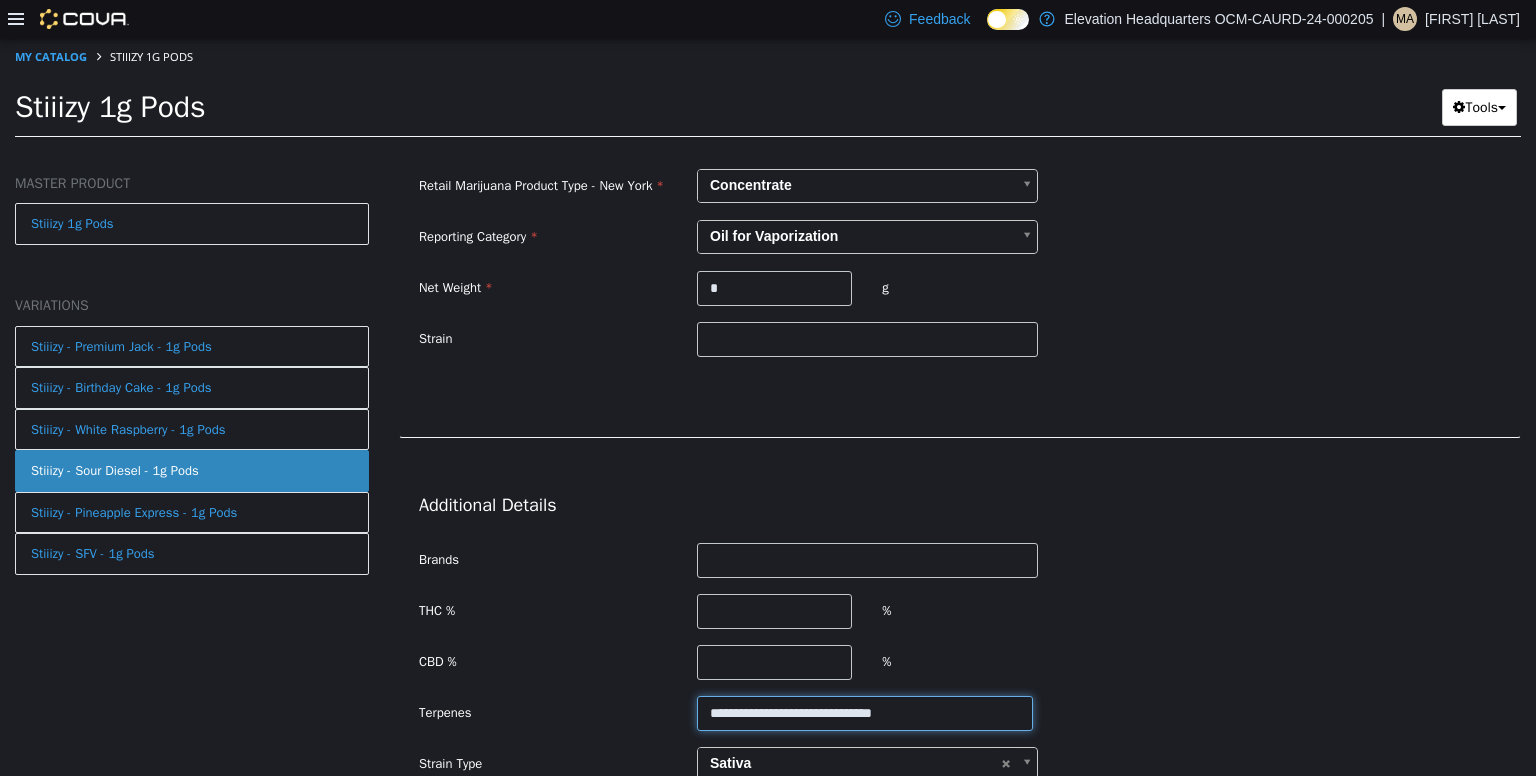 type on "**********" 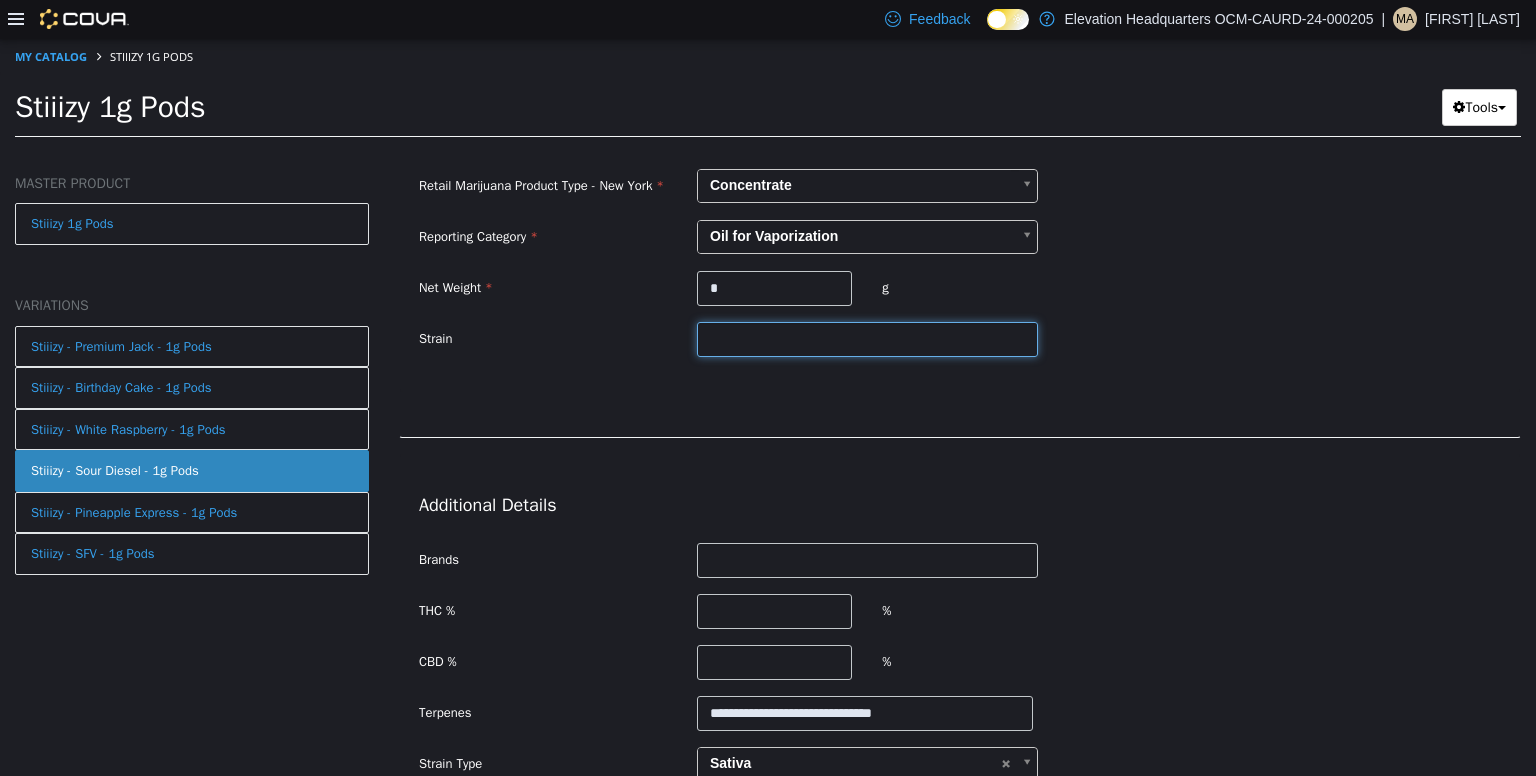 click at bounding box center (867, 338) 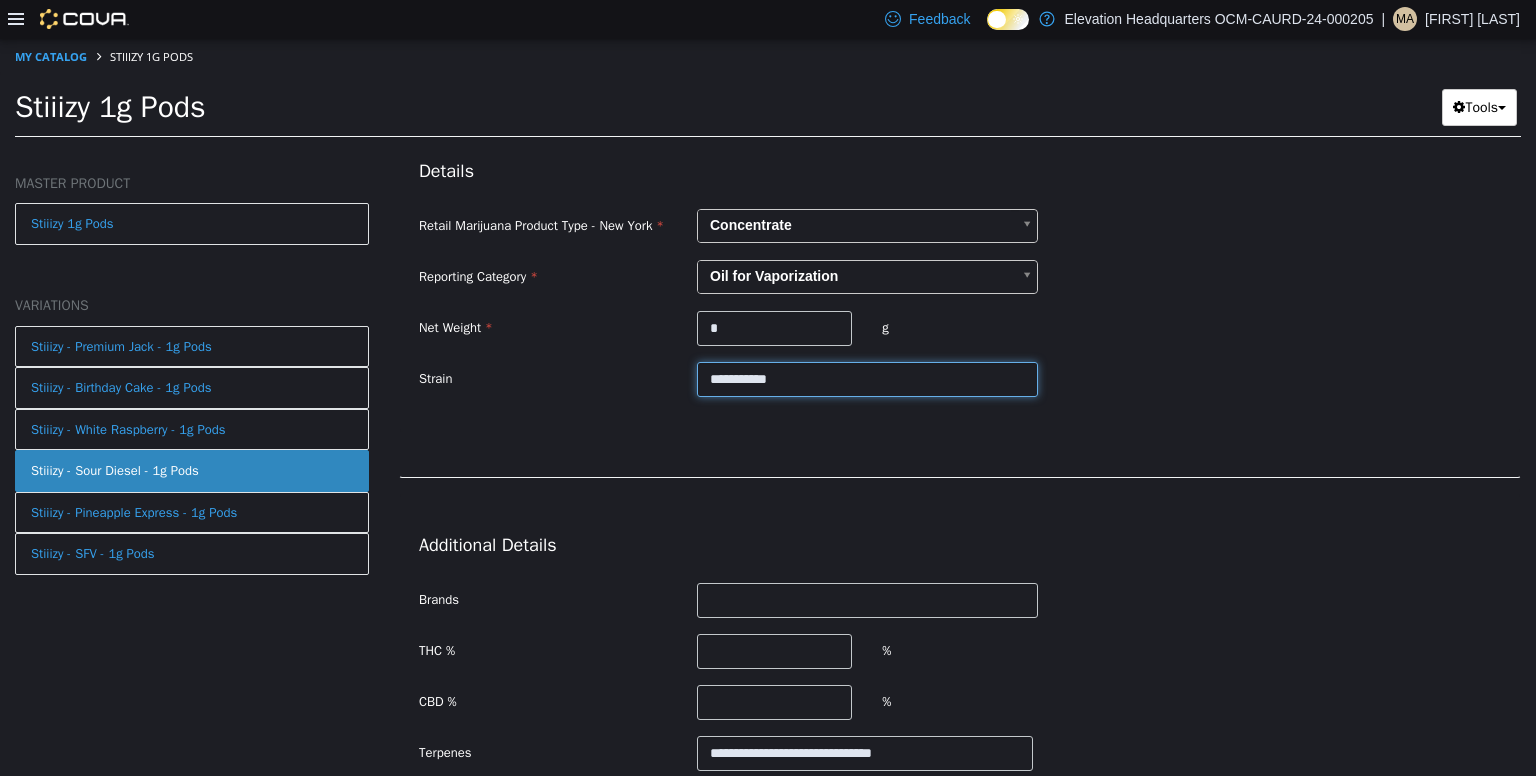 scroll, scrollTop: 628, scrollLeft: 0, axis: vertical 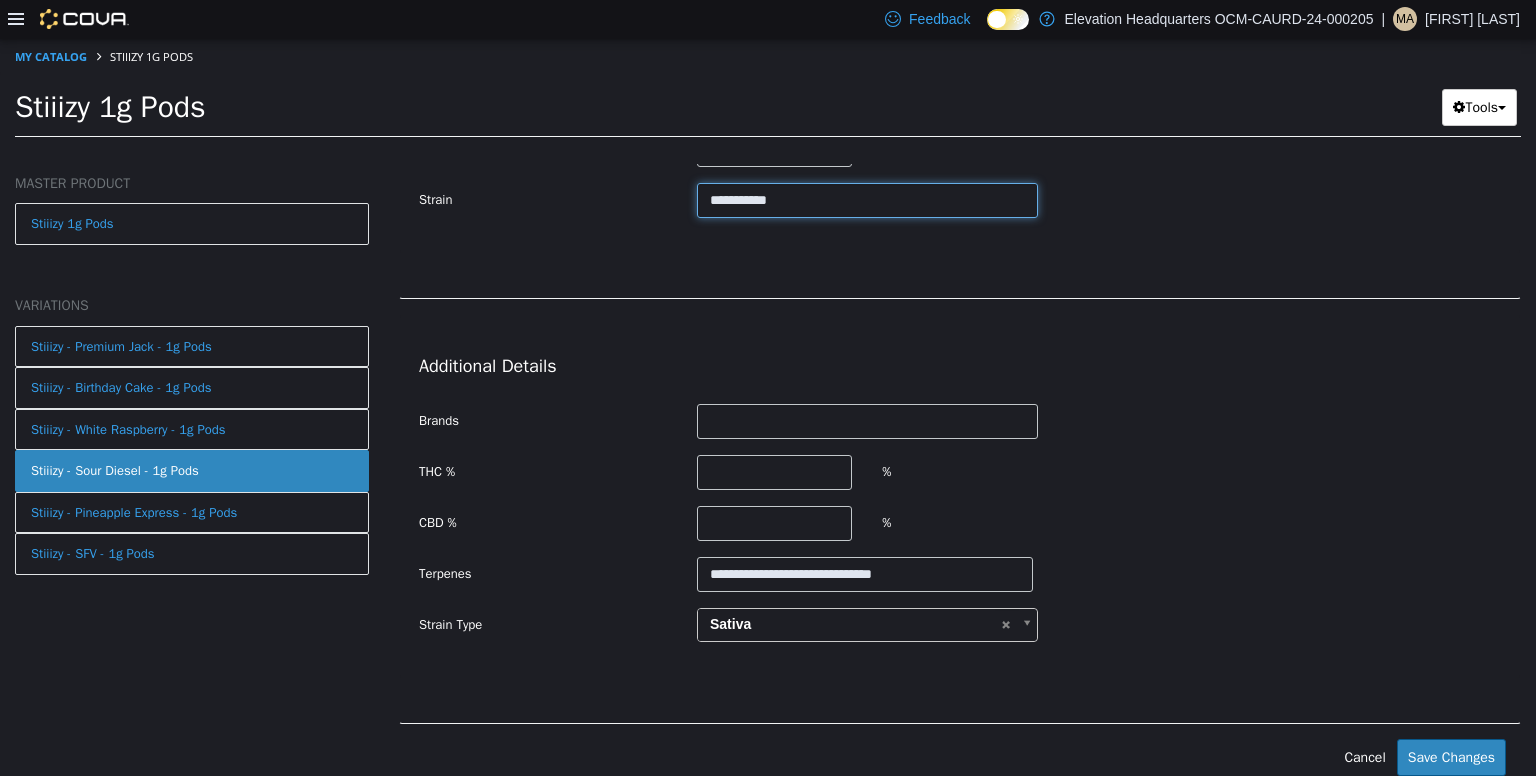 type on "**********" 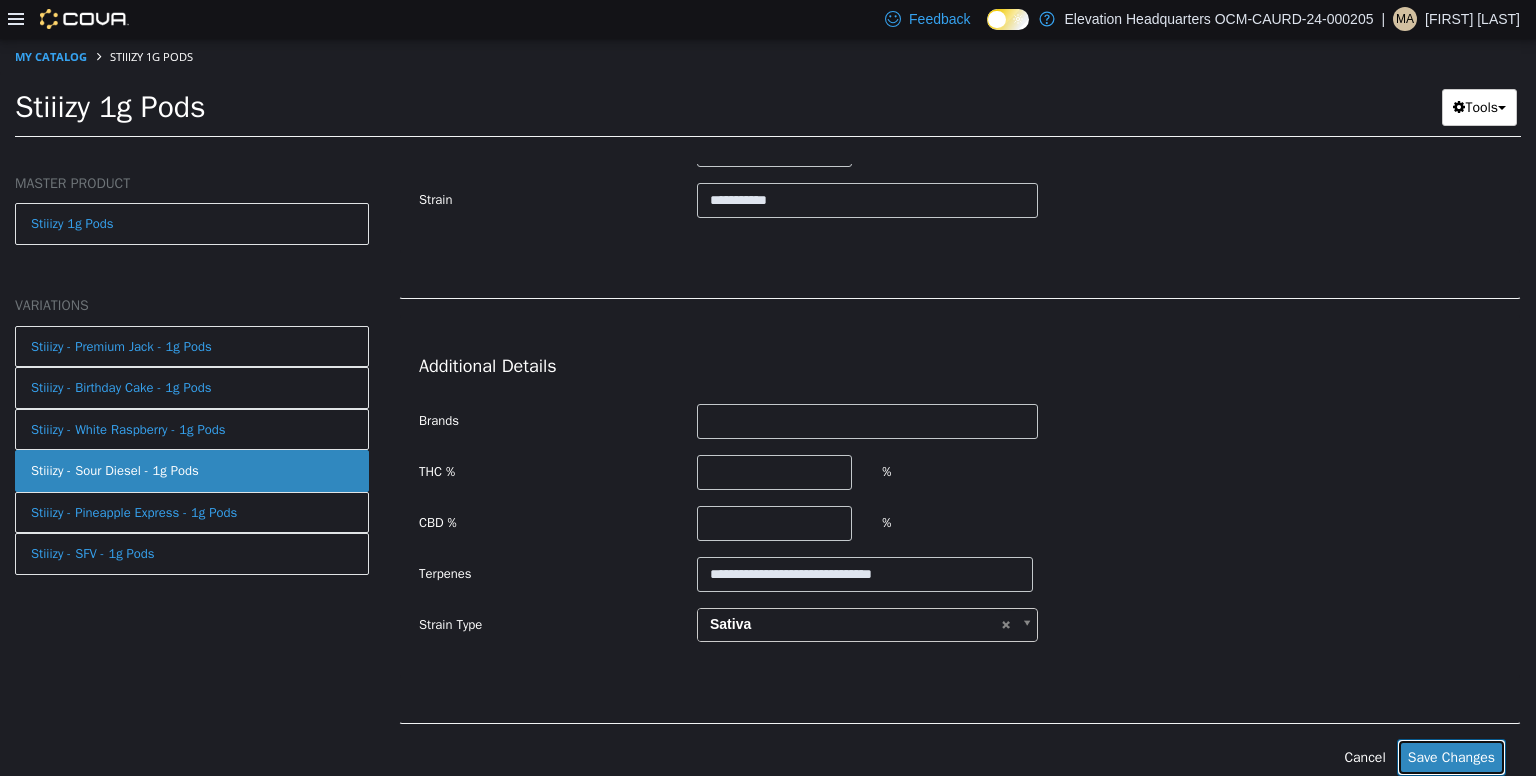 click on "Save Changes" at bounding box center [1451, 756] 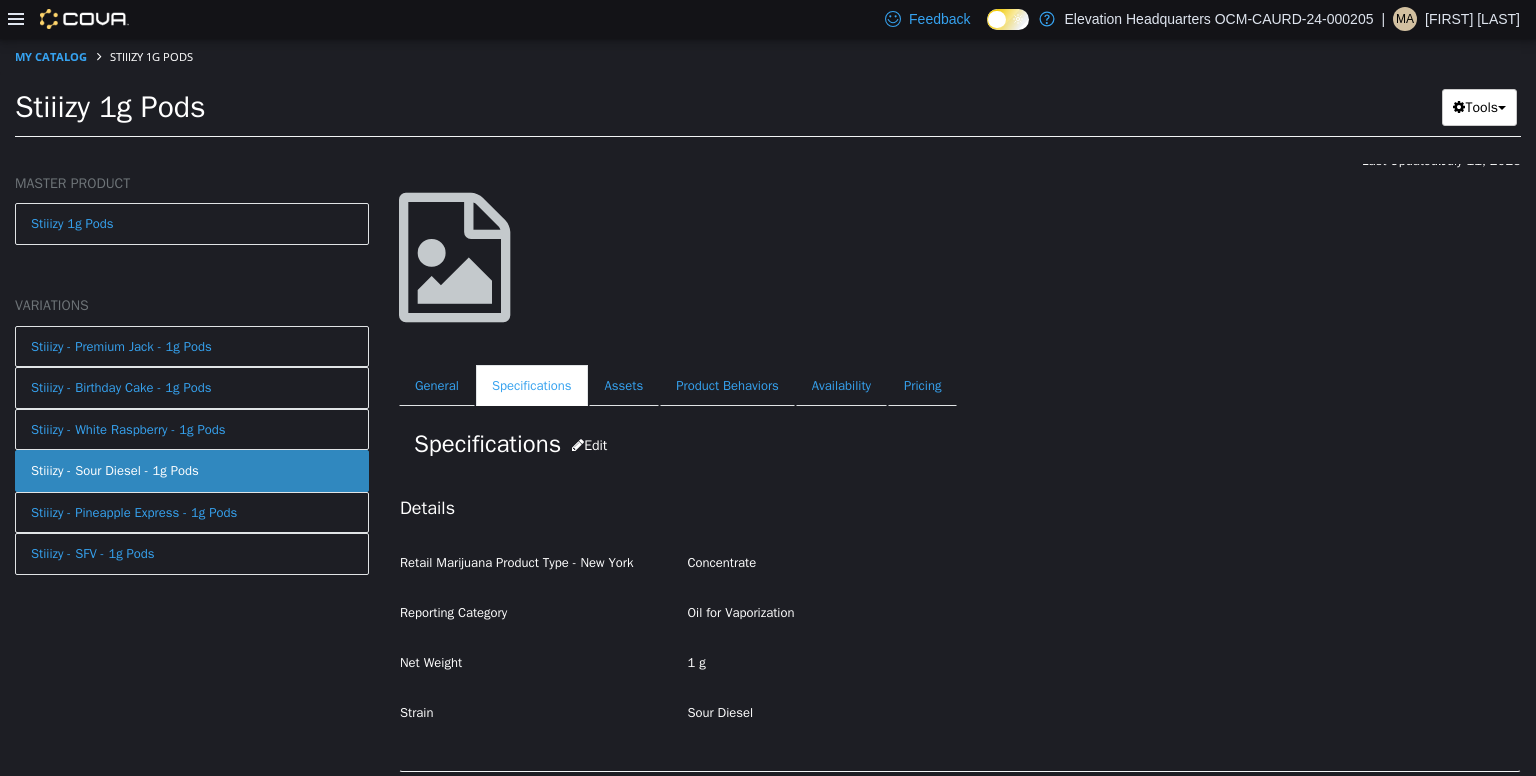 scroll, scrollTop: 87, scrollLeft: 0, axis: vertical 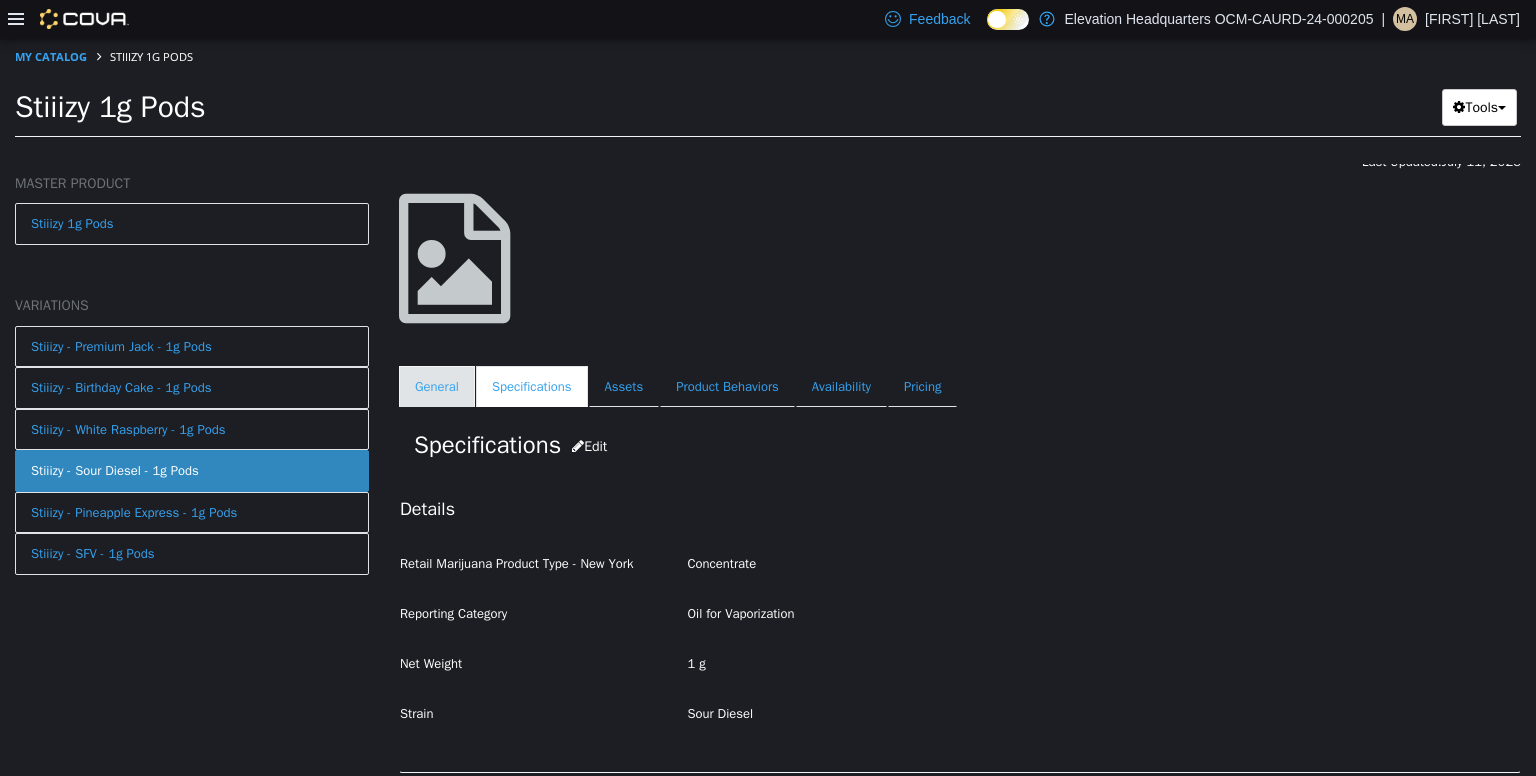 click on "General" at bounding box center [437, 386] 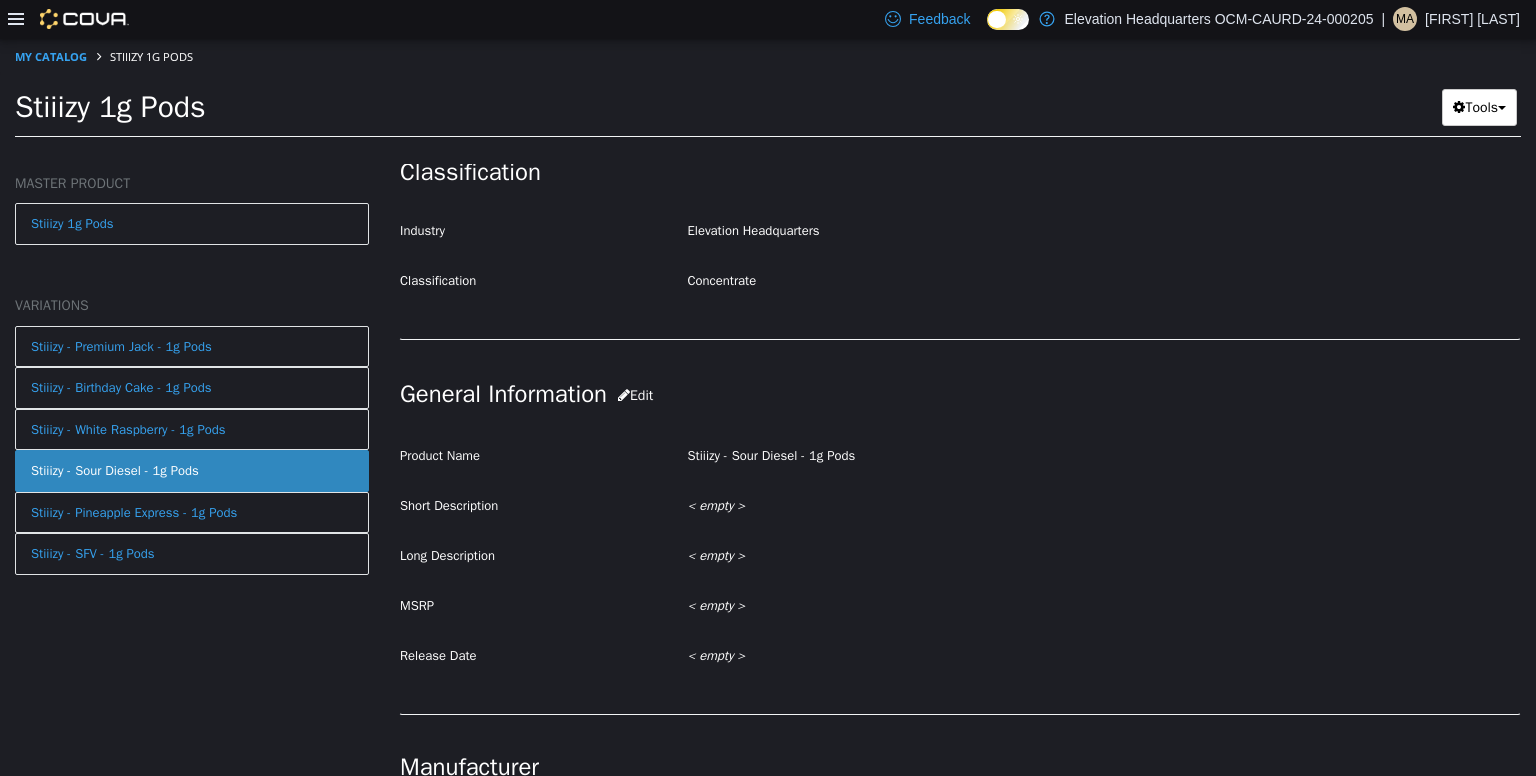 scroll, scrollTop: 356, scrollLeft: 0, axis: vertical 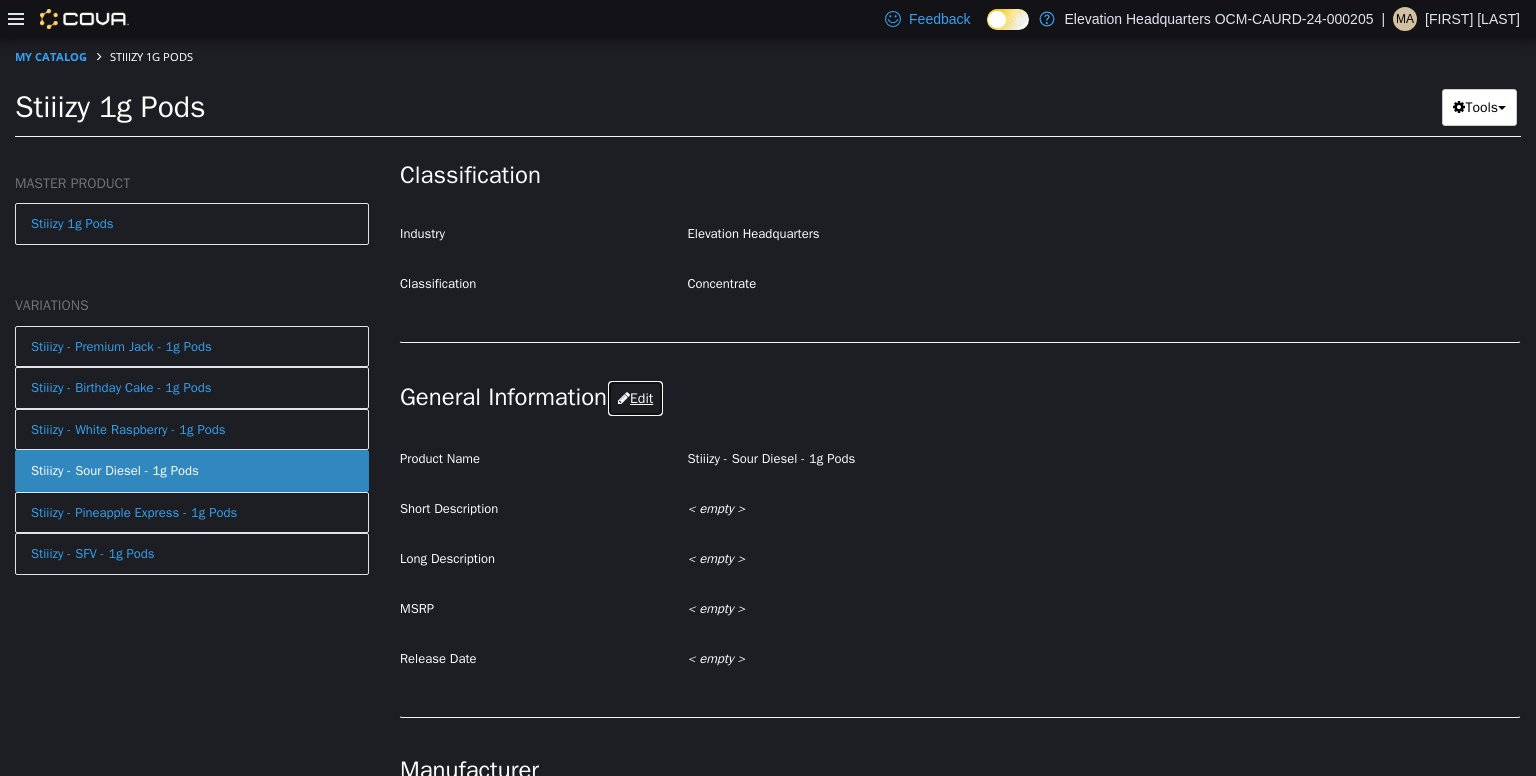 click on "Edit" at bounding box center (635, 397) 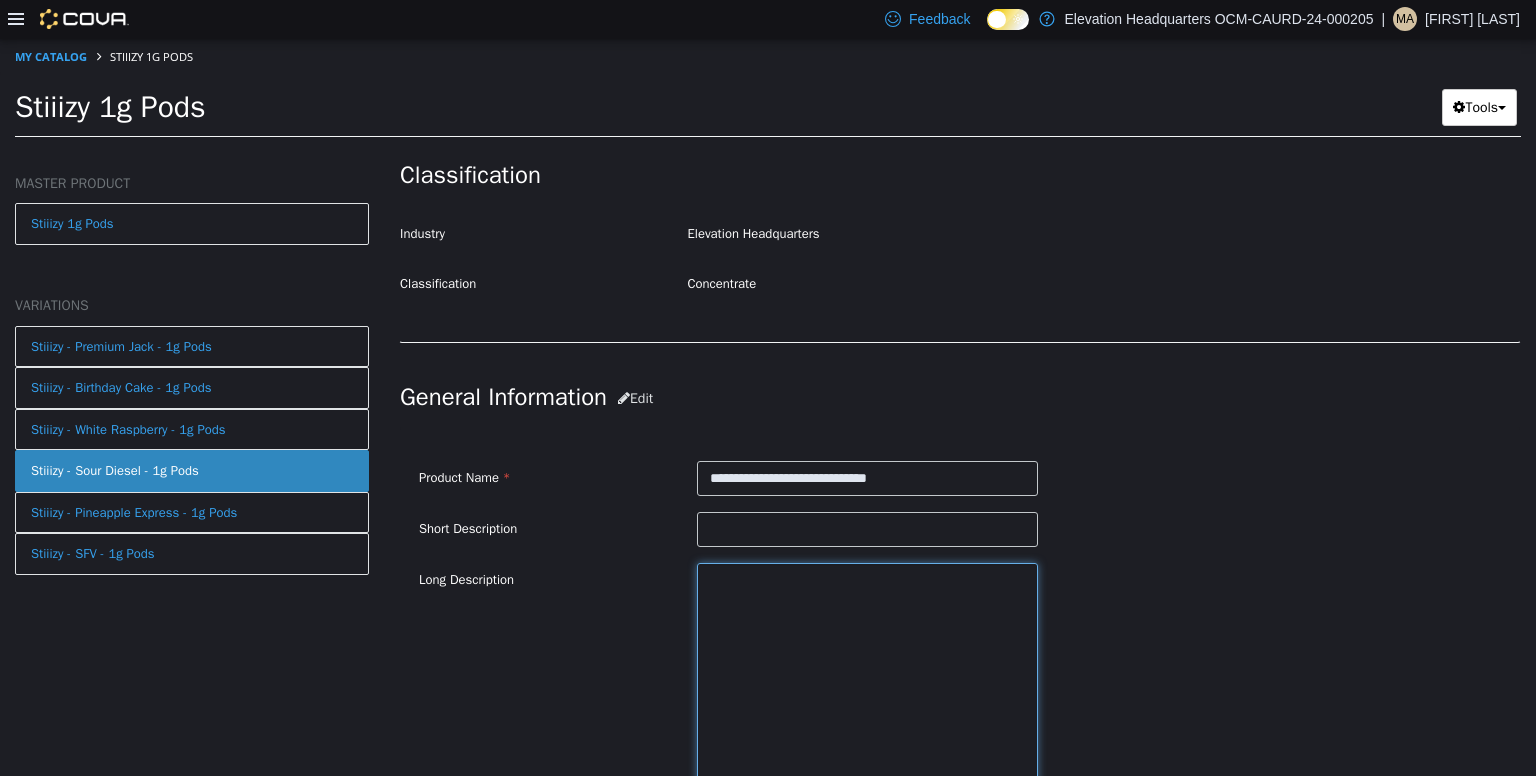 click at bounding box center (867, 674) 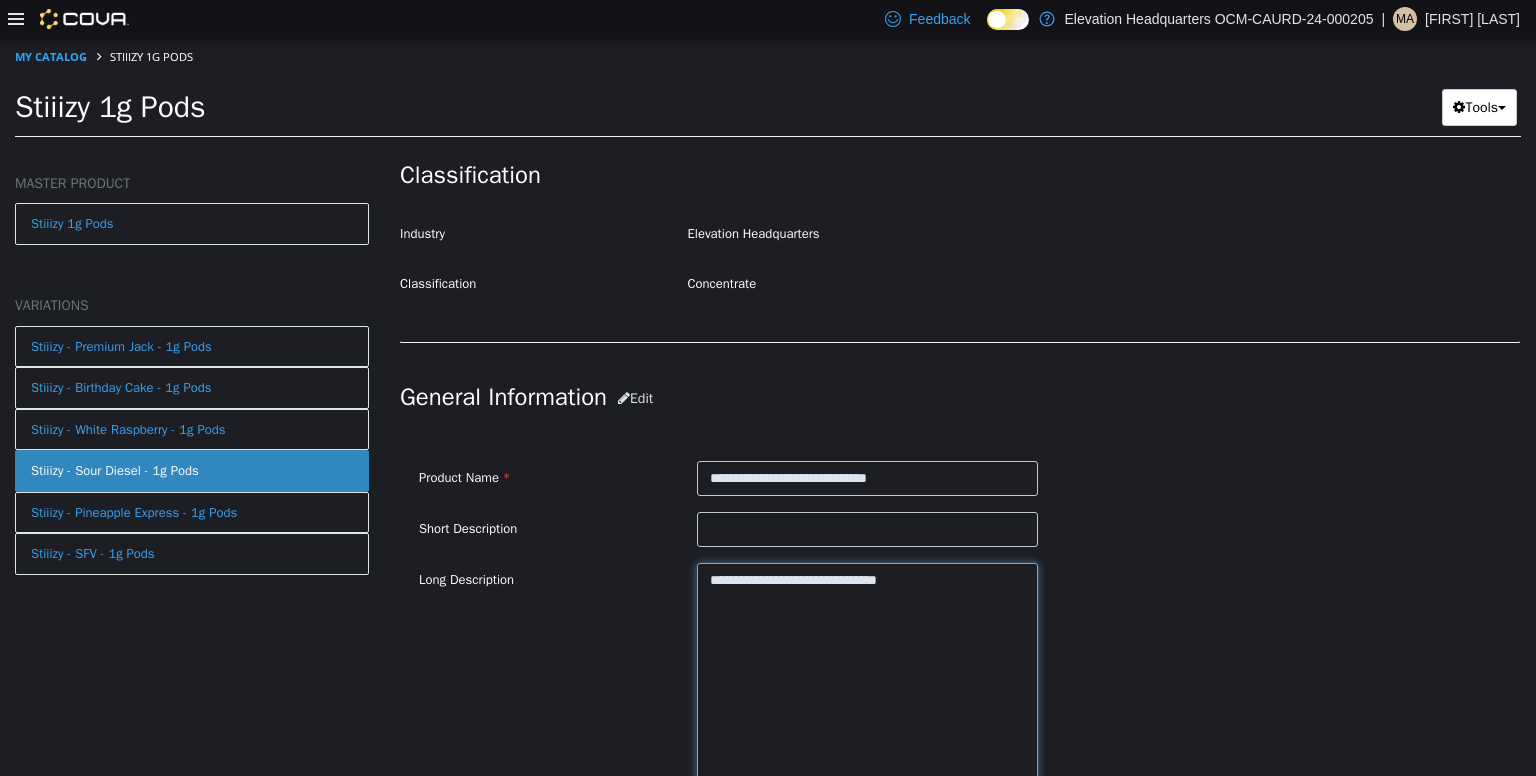 click on "**********" at bounding box center [867, 674] 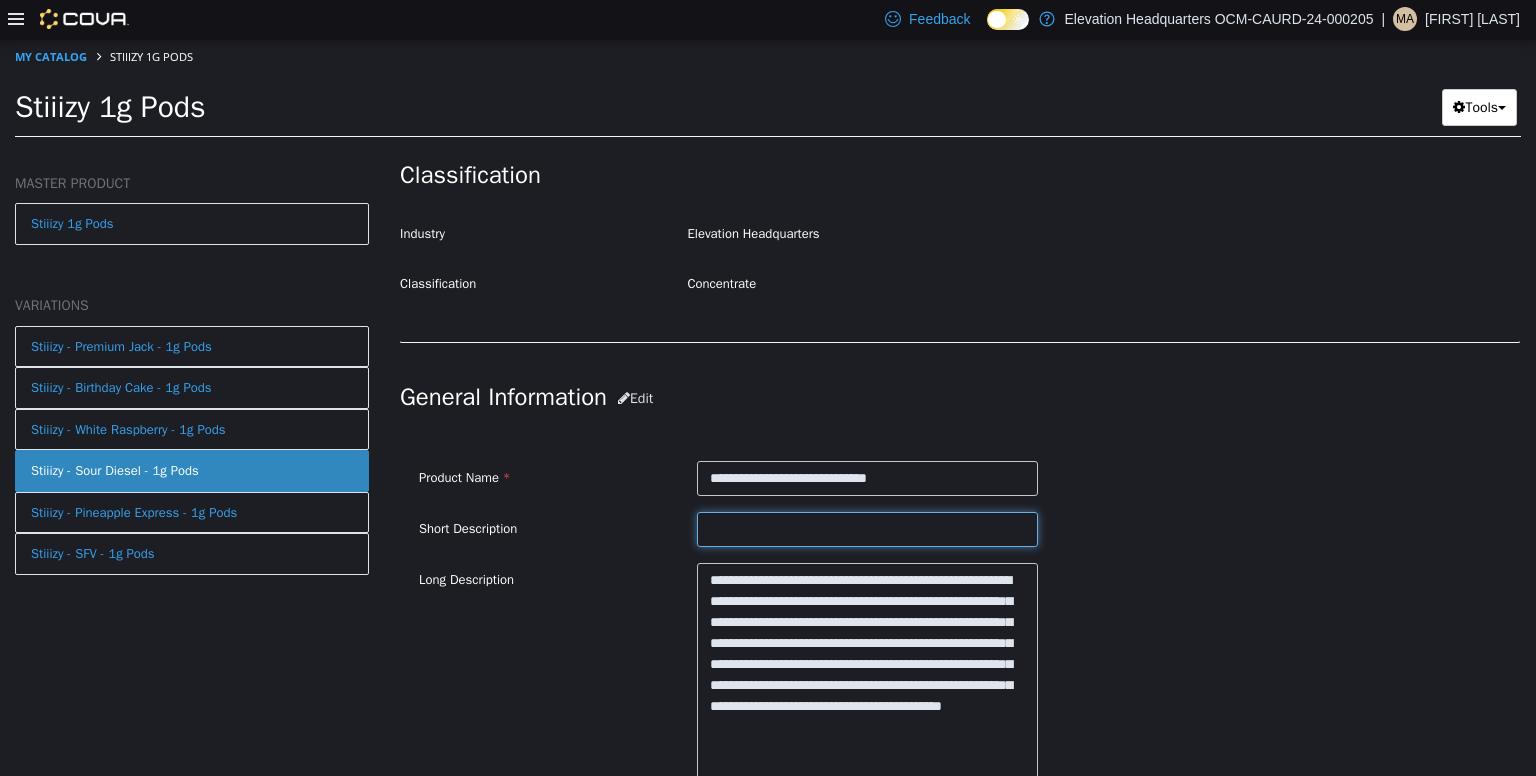 click at bounding box center [867, 528] 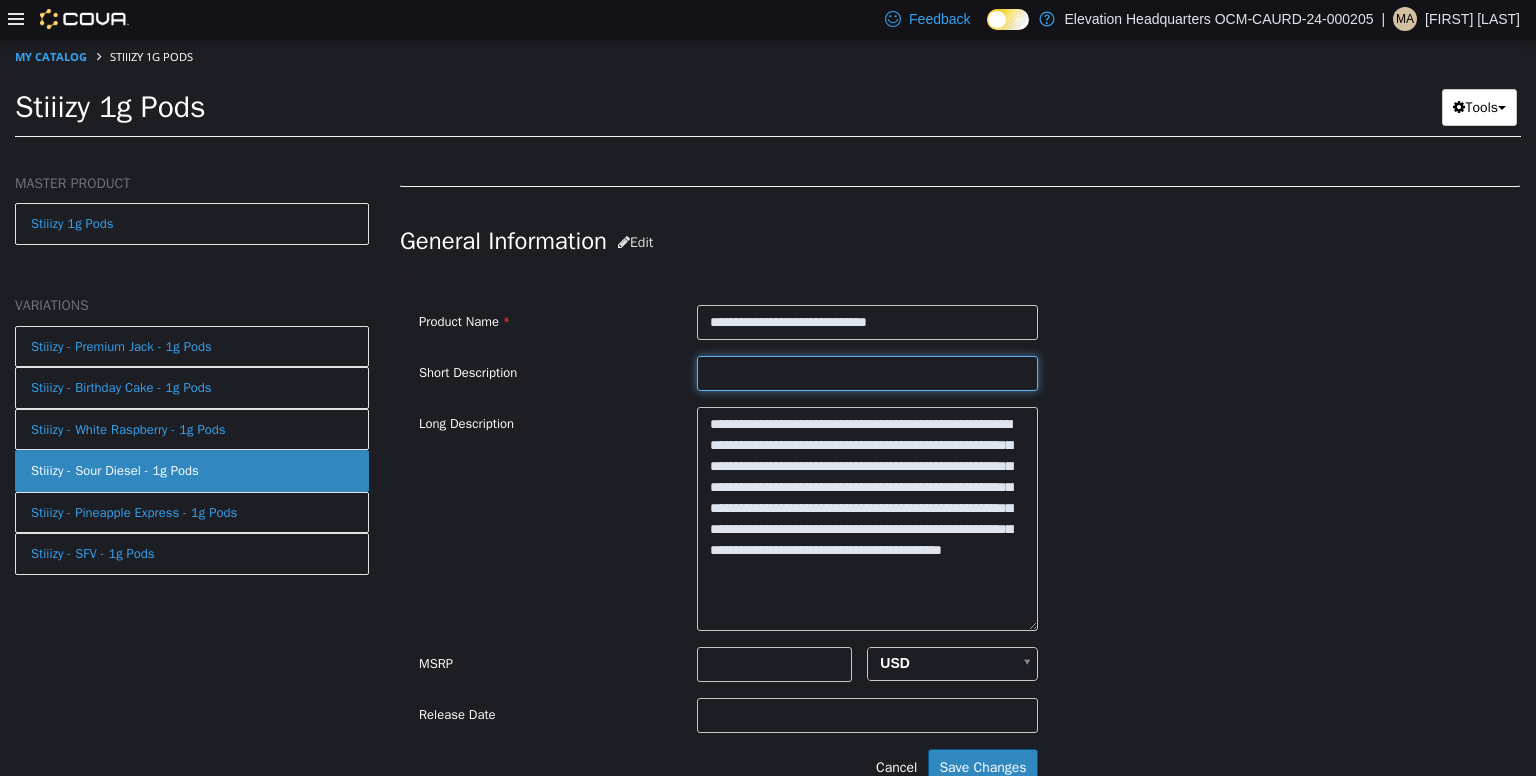 scroll, scrollTop: 512, scrollLeft: 0, axis: vertical 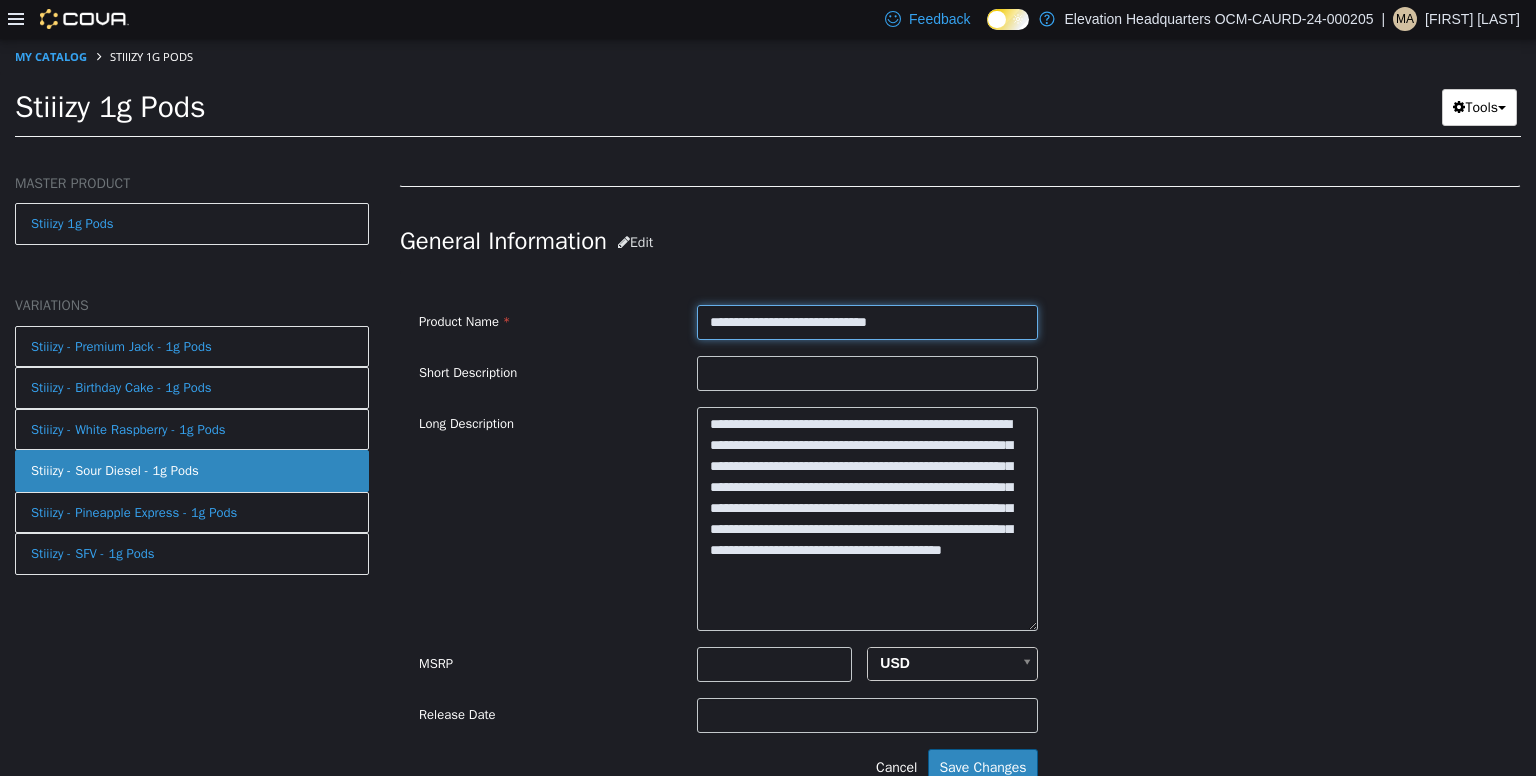 click on "**********" at bounding box center [867, 321] 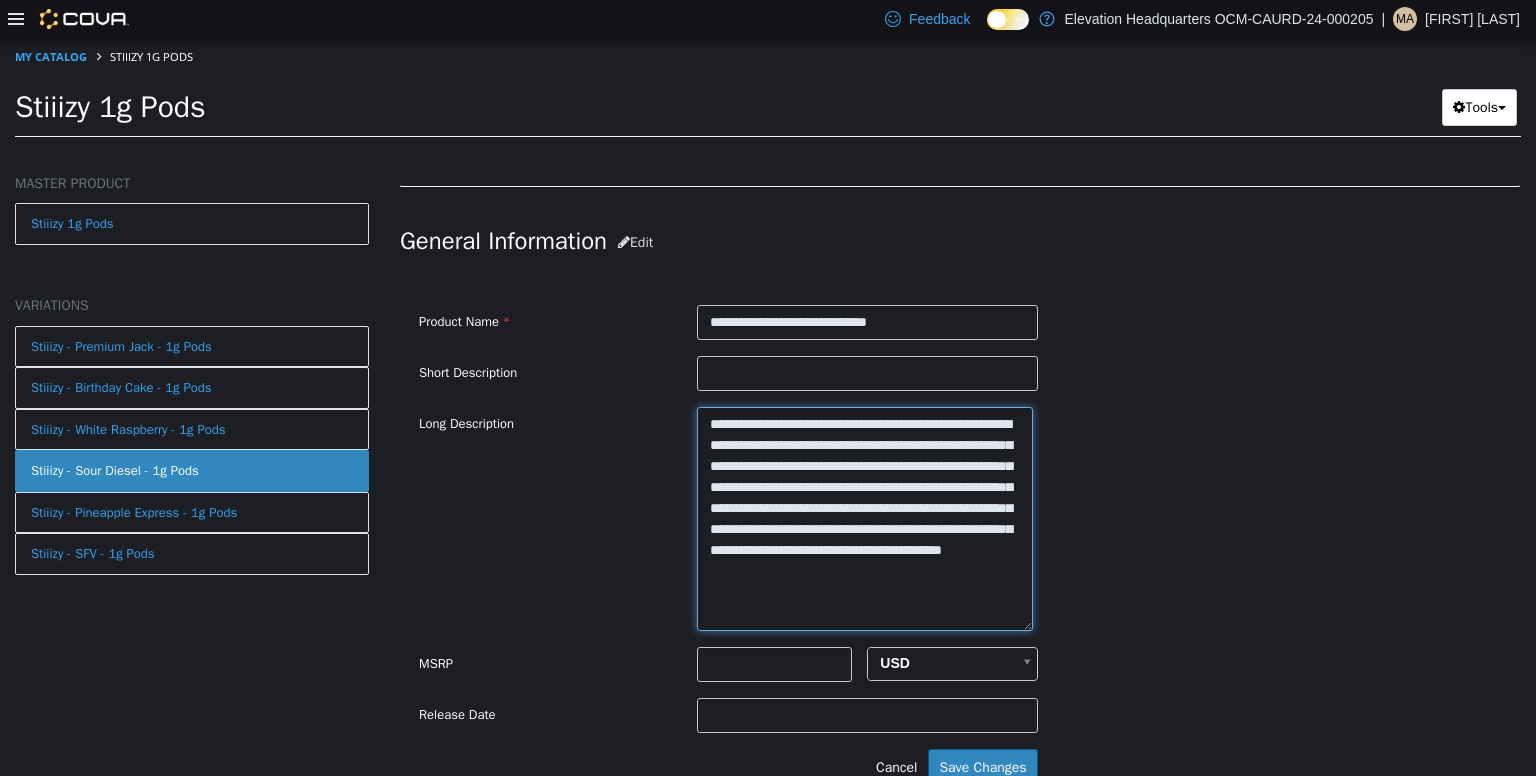 click on "**********" at bounding box center (865, 518) 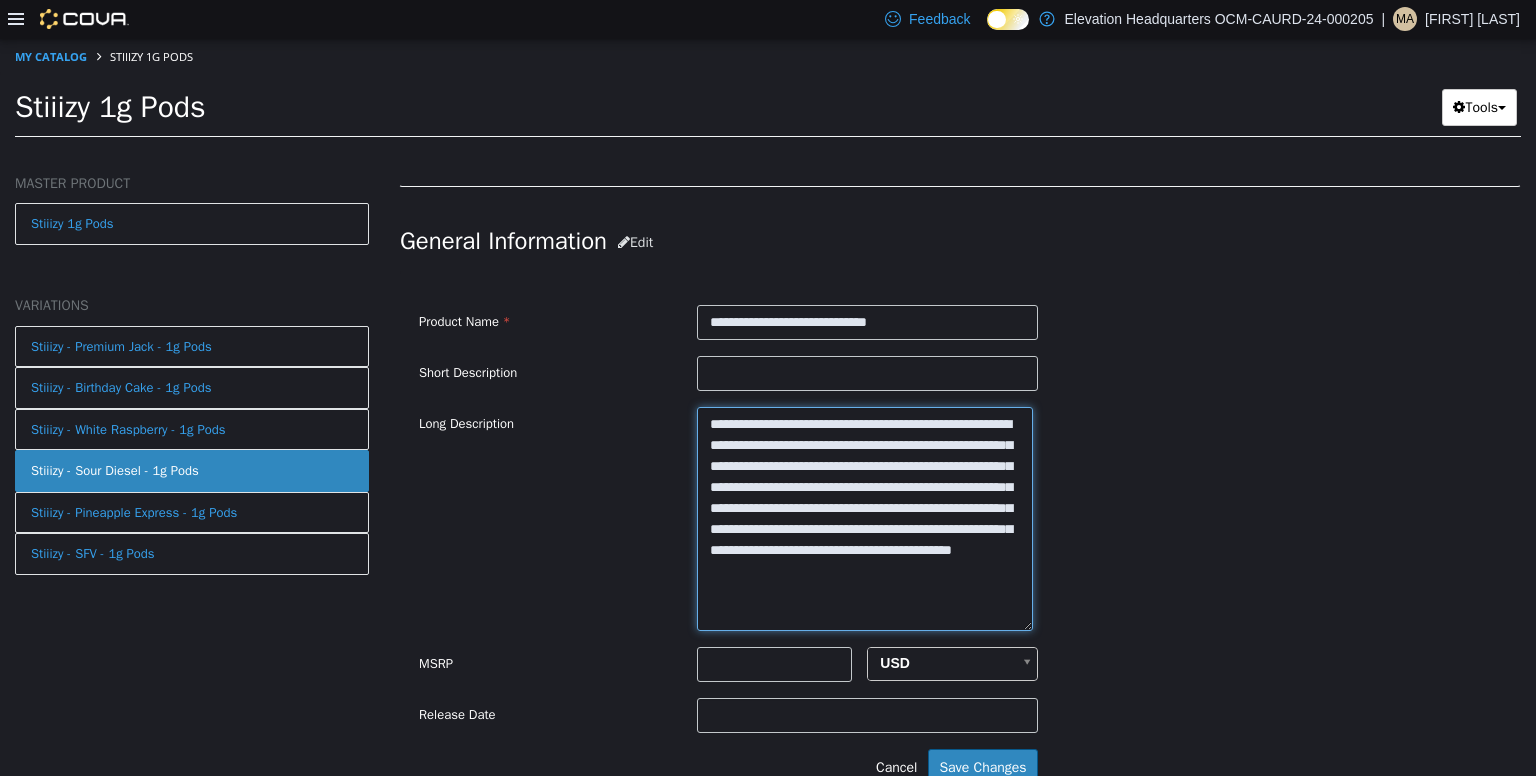 paste on "**********" 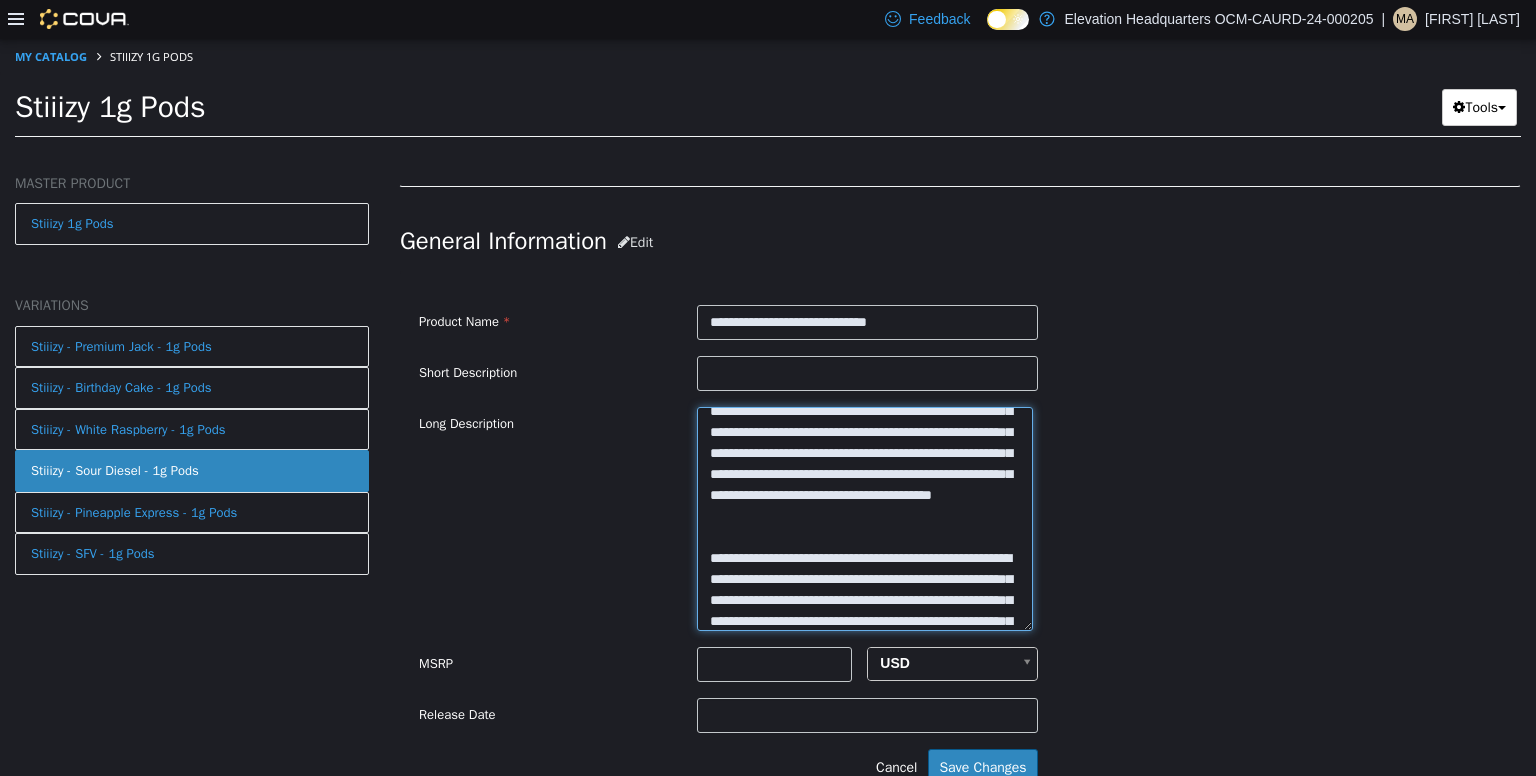 scroll, scrollTop: 180, scrollLeft: 0, axis: vertical 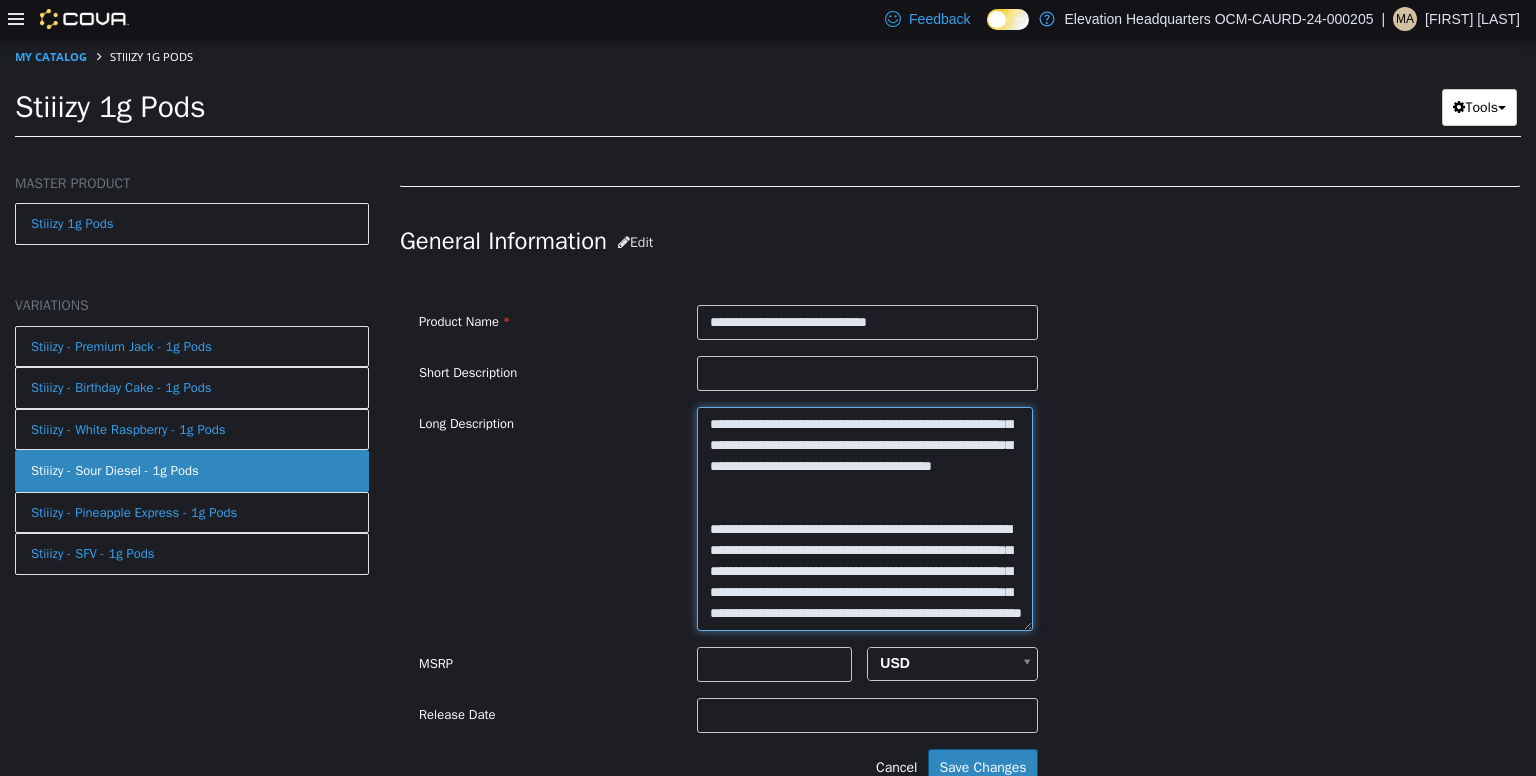 click on "**********" at bounding box center [865, 518] 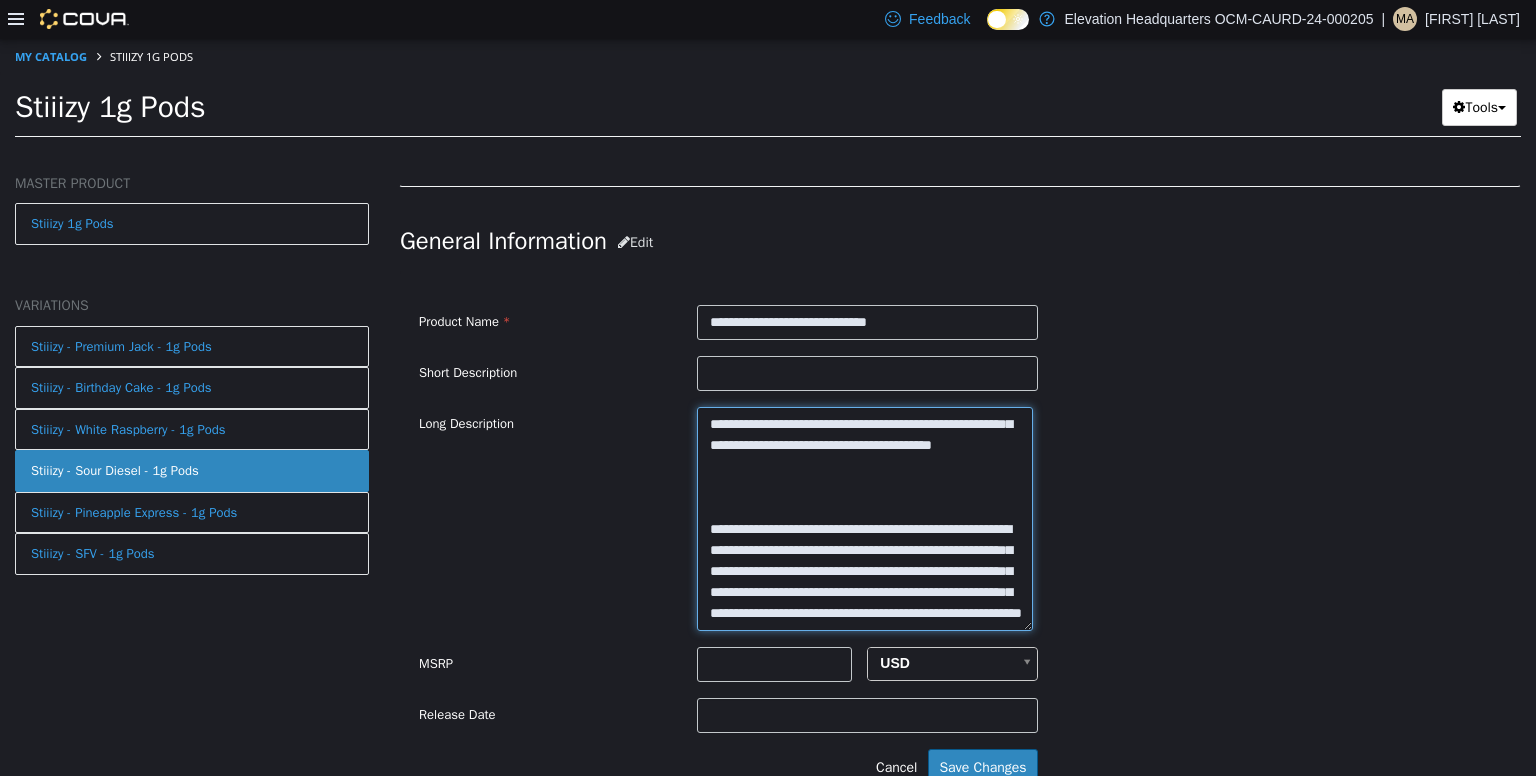 paste on "**********" 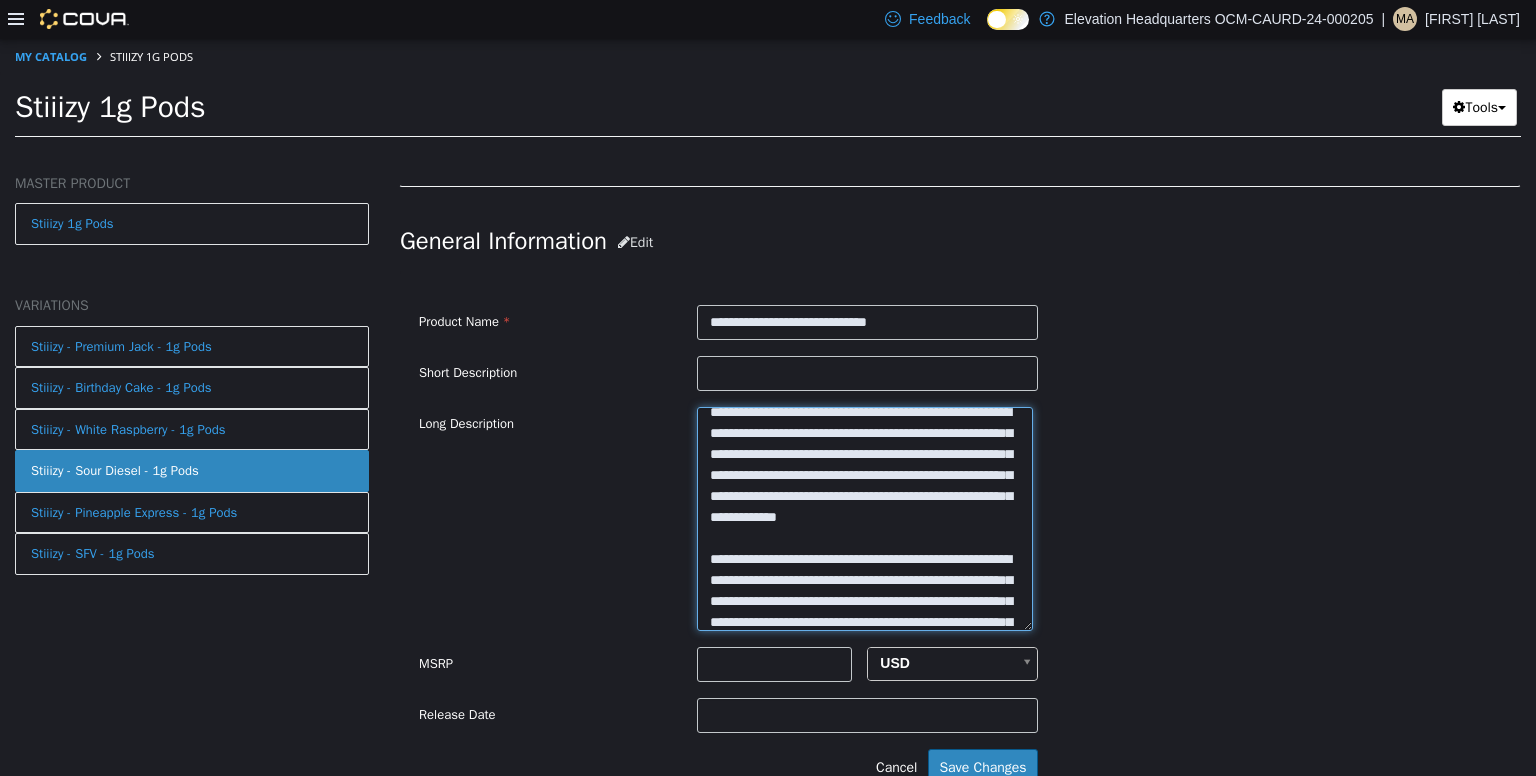 scroll, scrollTop: 356, scrollLeft: 0, axis: vertical 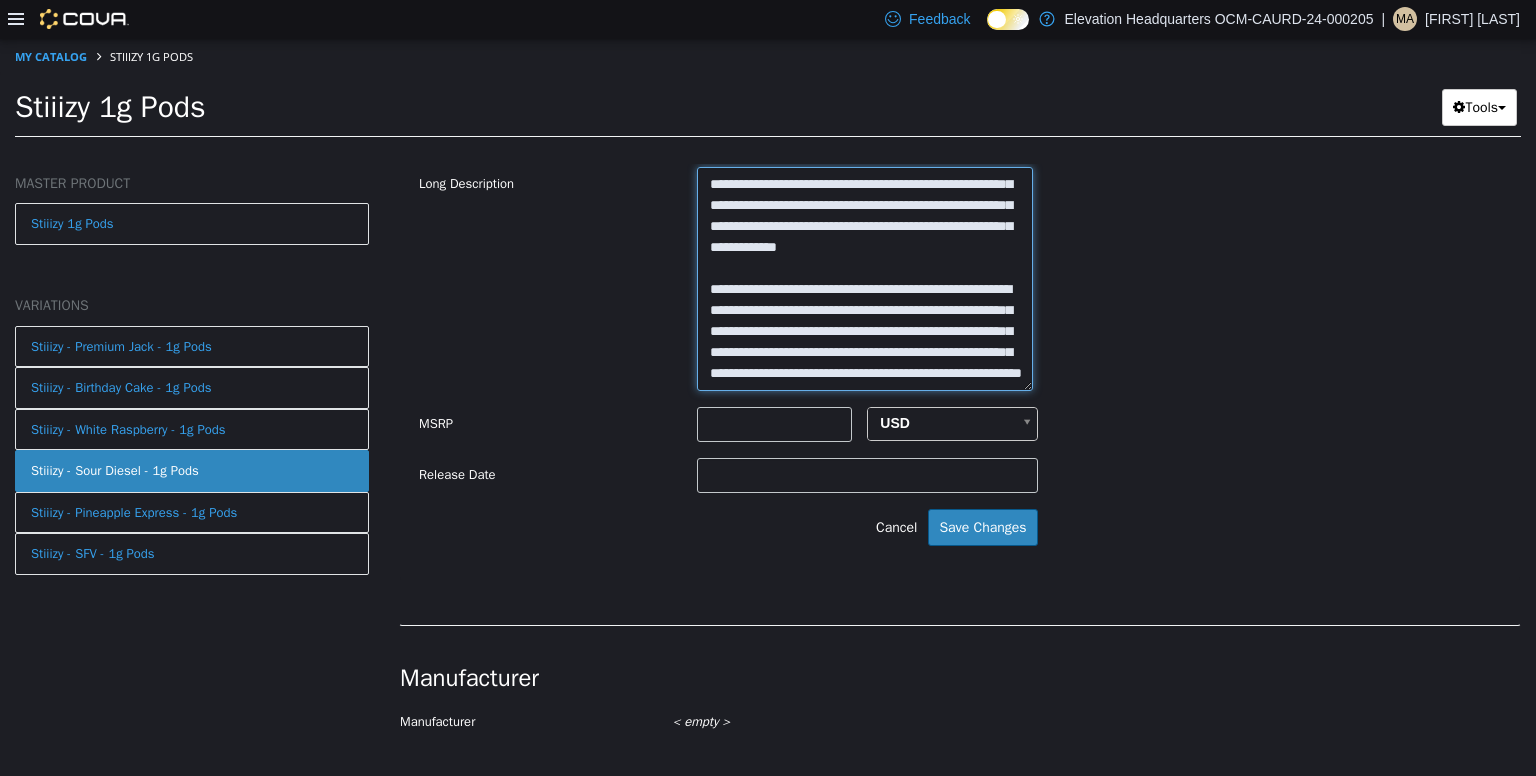 click on "**********" at bounding box center [865, 278] 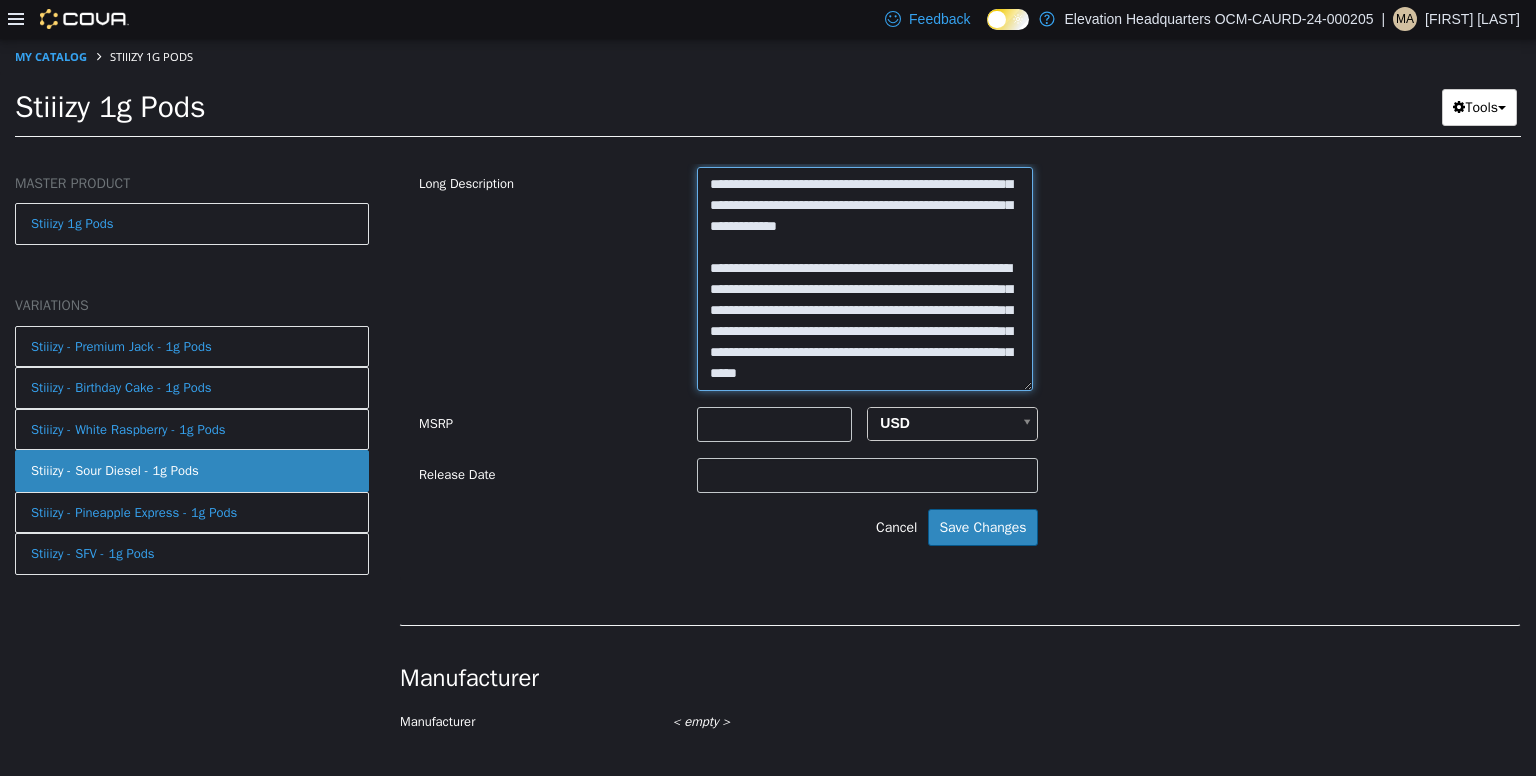 paste on "**********" 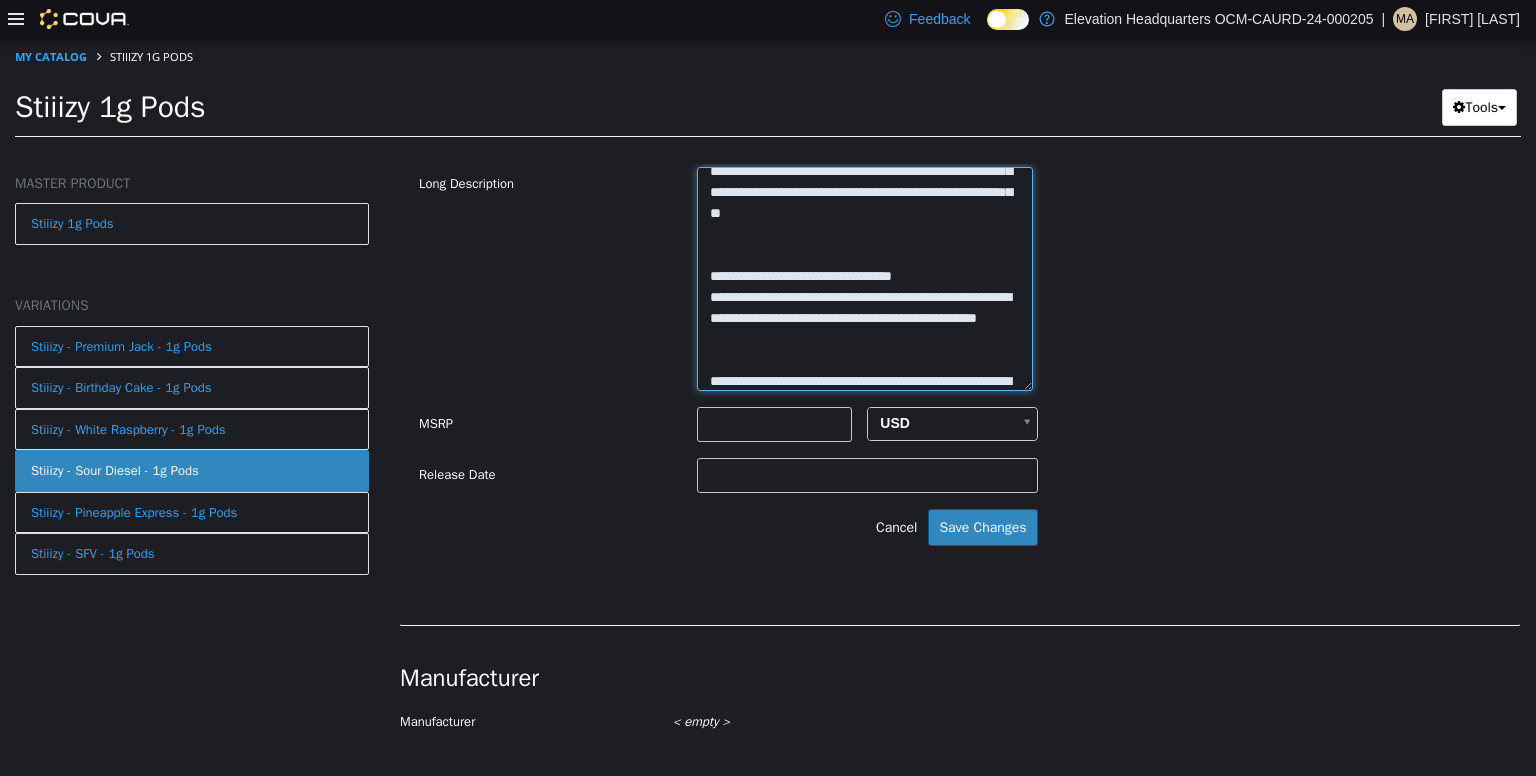 scroll, scrollTop: 811, scrollLeft: 0, axis: vertical 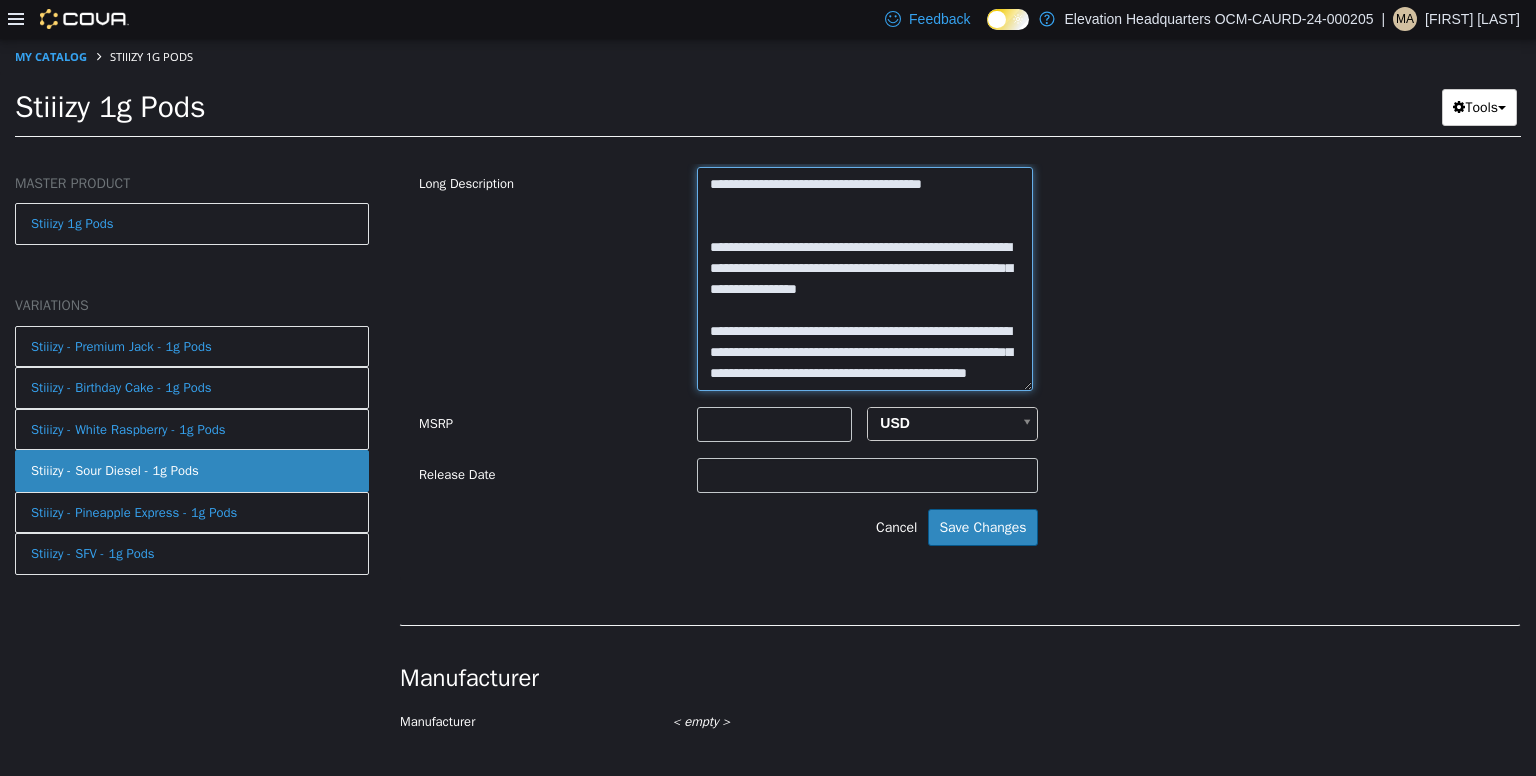 type on "**********" 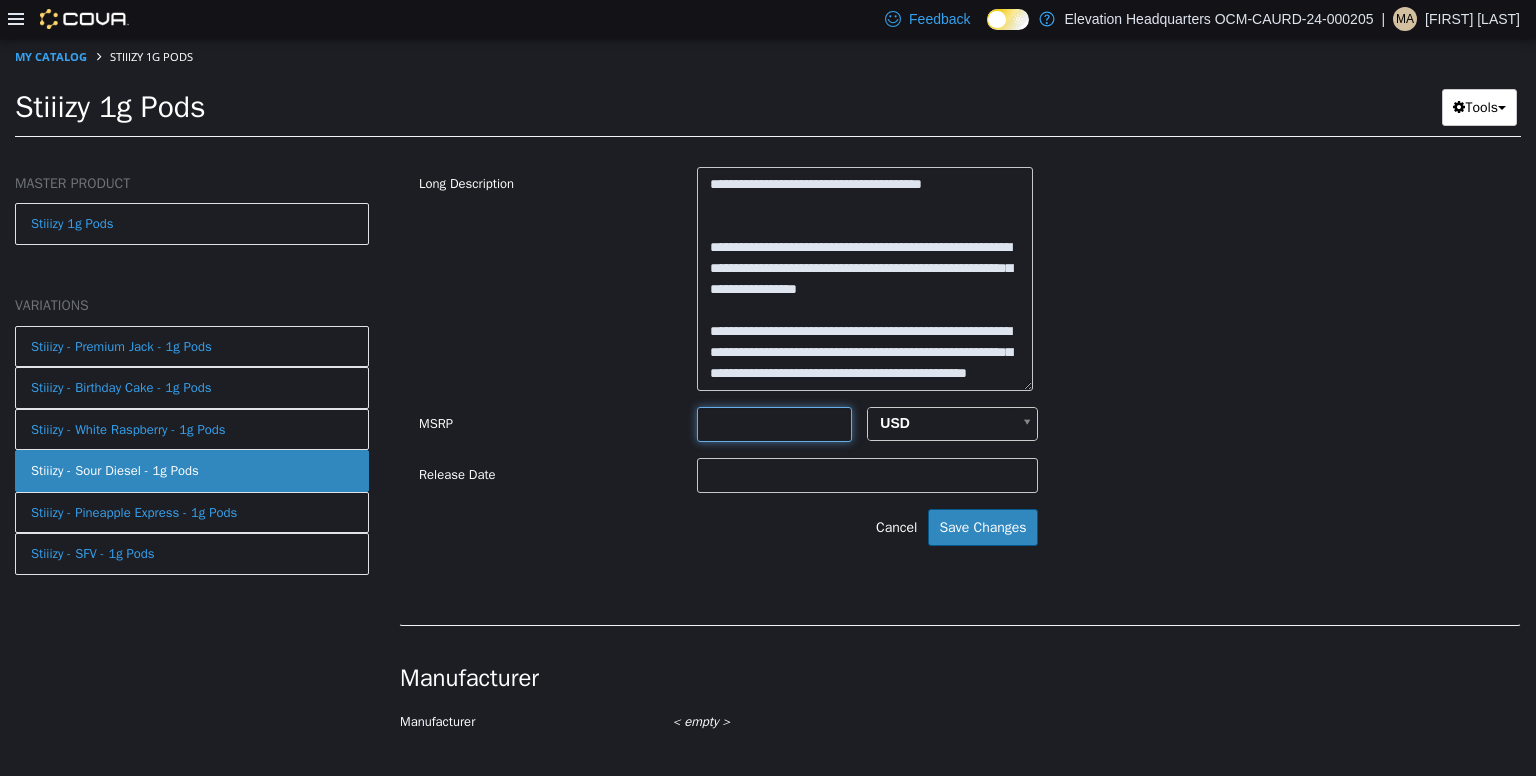 click at bounding box center [774, 423] 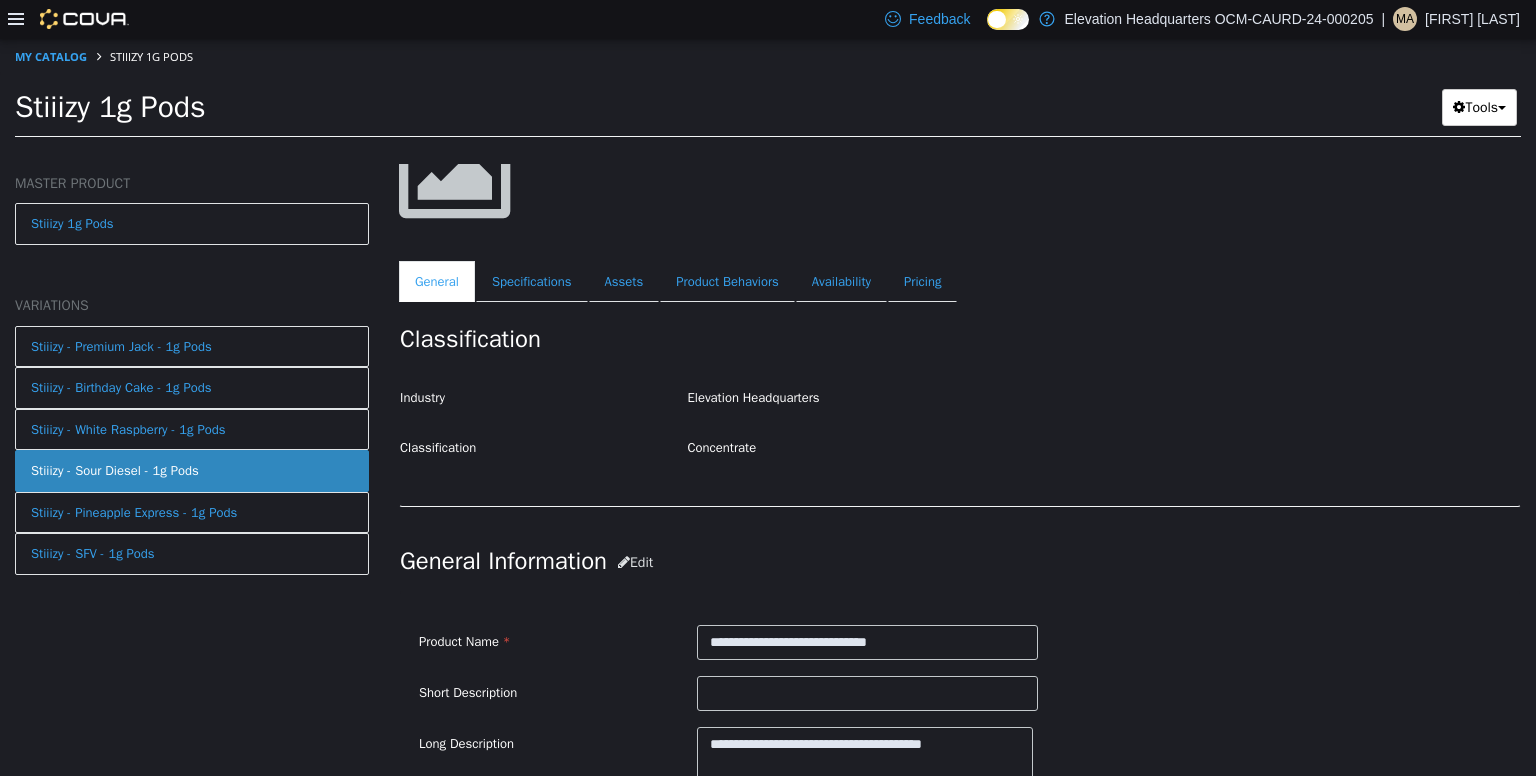 scroll, scrollTop: 184, scrollLeft: 0, axis: vertical 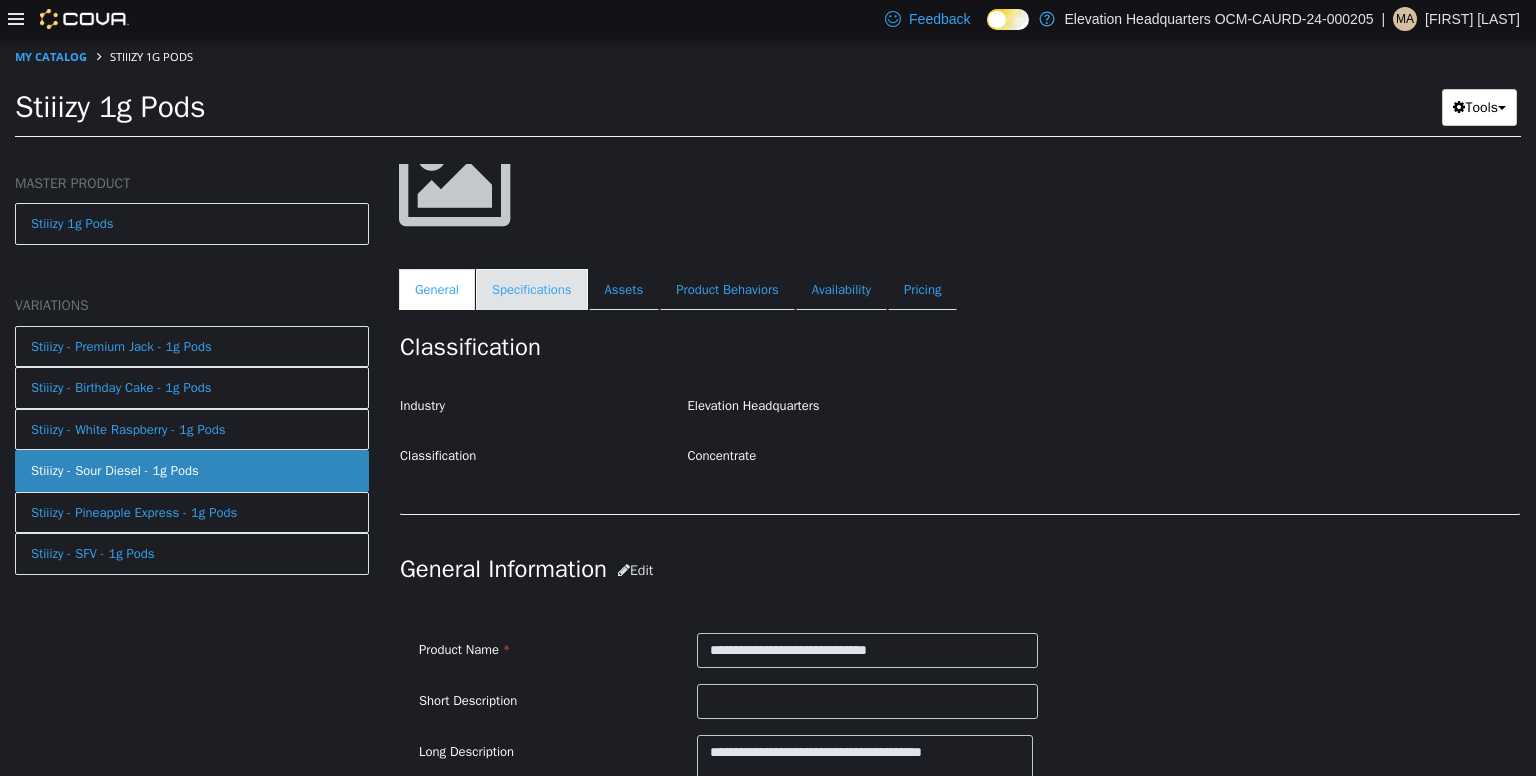 type on "*****" 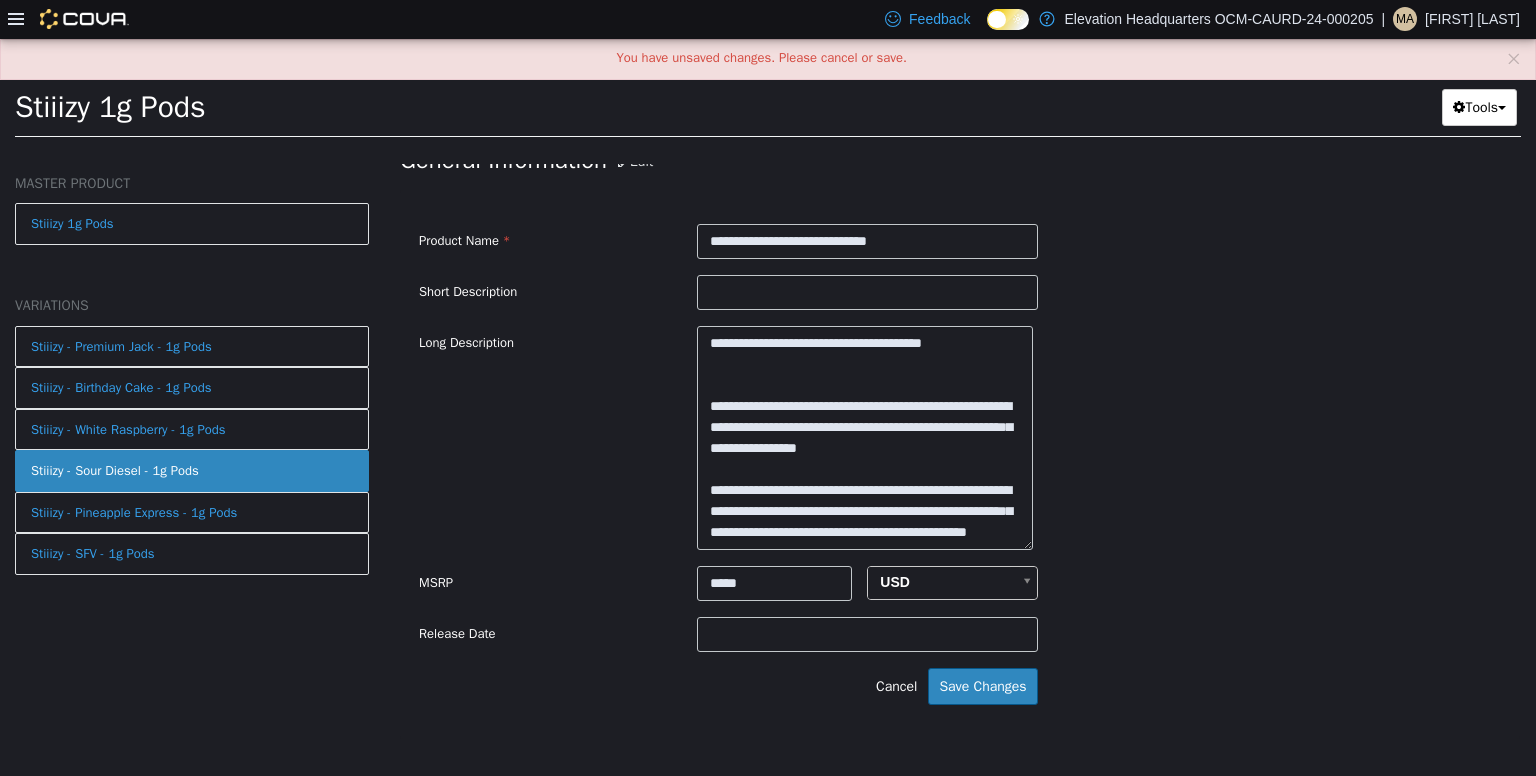 scroll, scrollTop: 648, scrollLeft: 0, axis: vertical 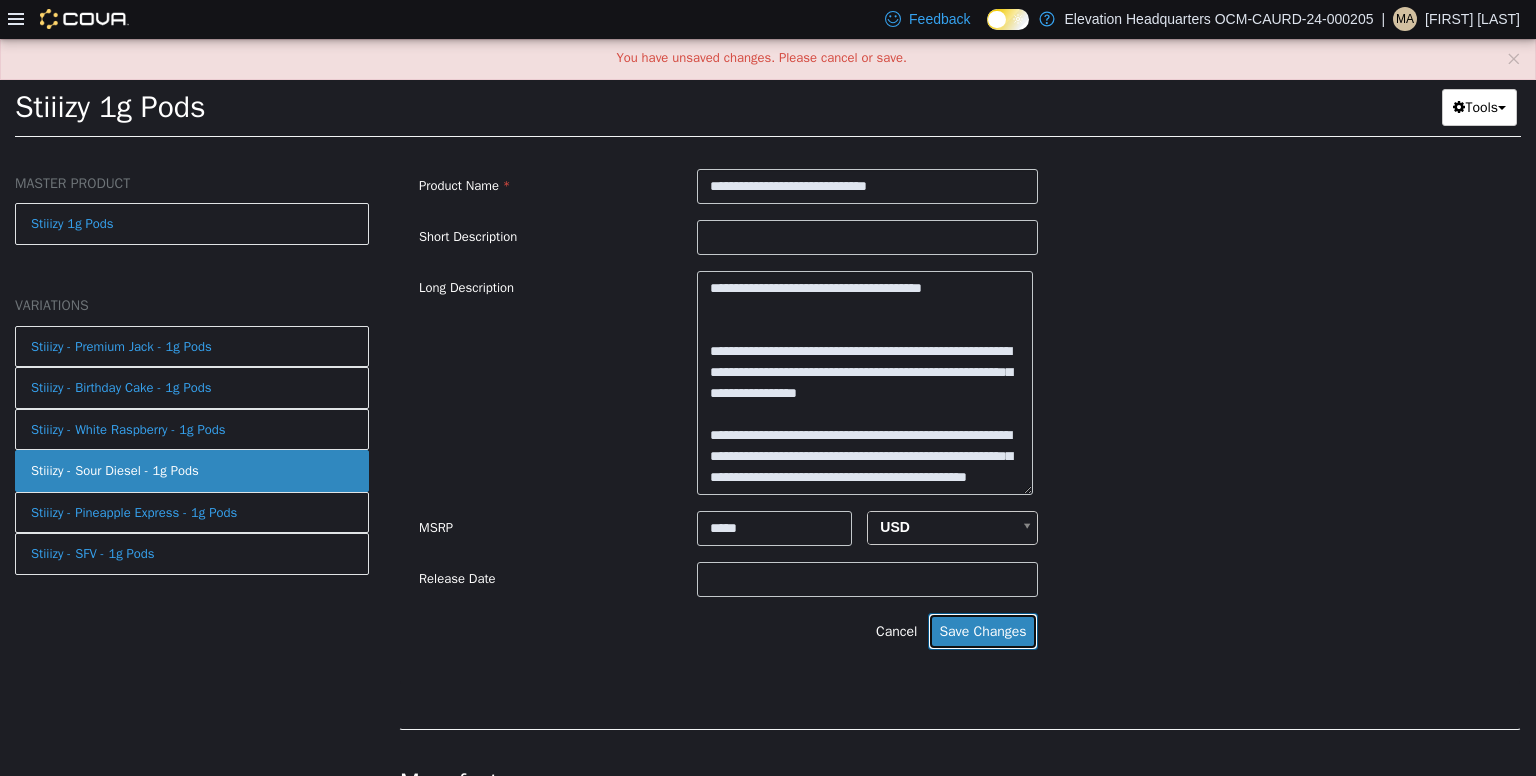 click on "Save Changes" at bounding box center (982, 630) 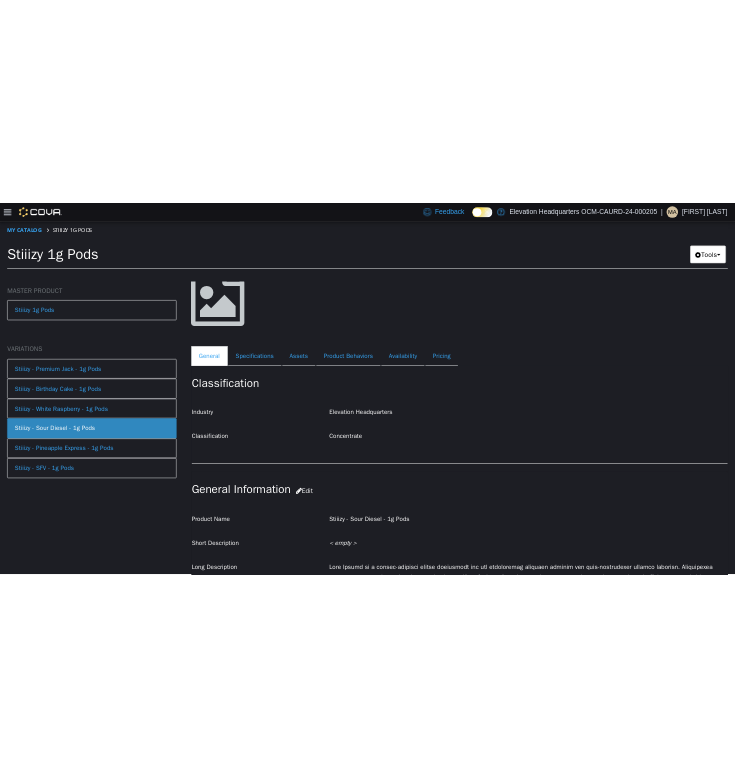 scroll, scrollTop: 159, scrollLeft: 0, axis: vertical 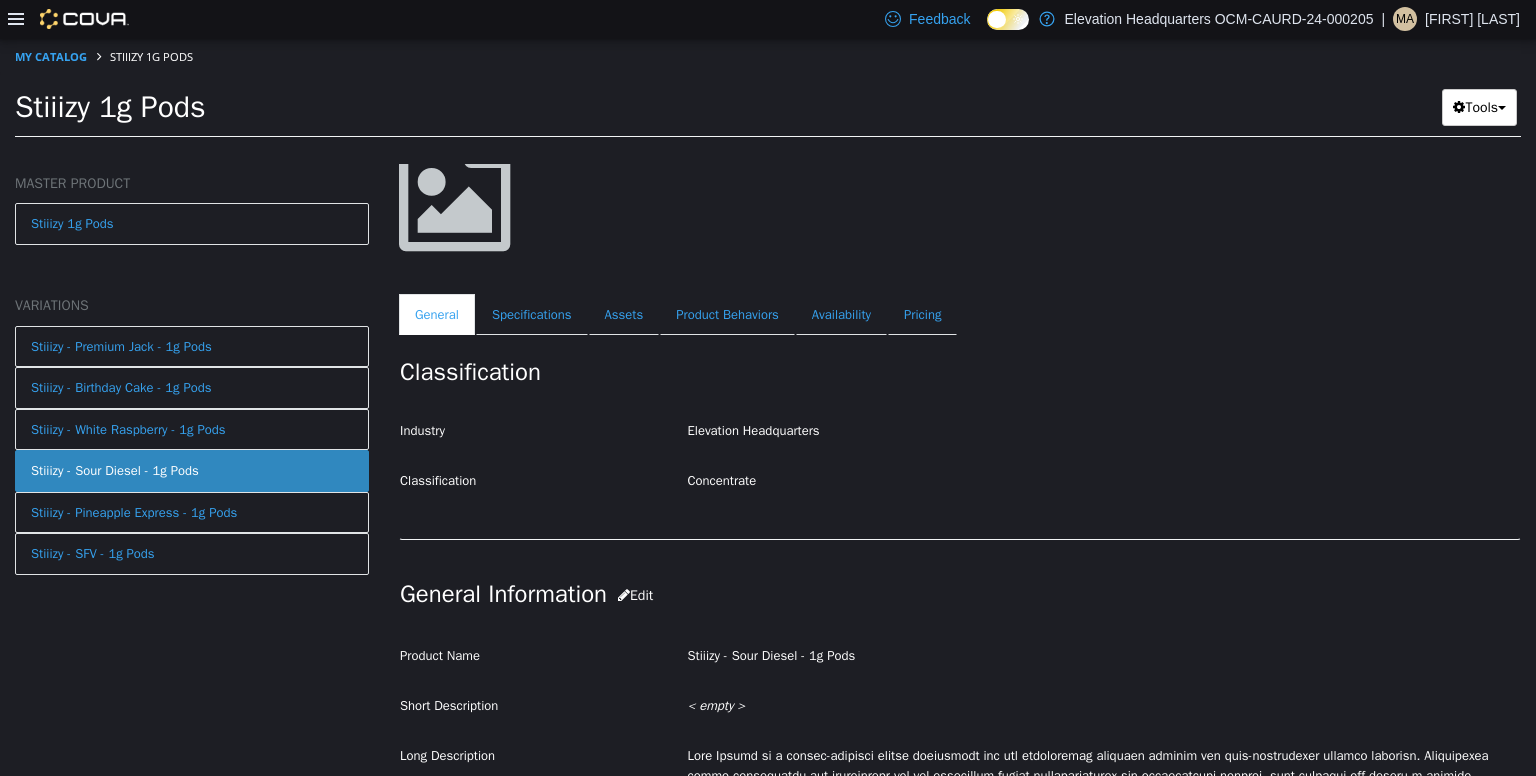 click on "Stiiizy - Sour Diesel - 1g Pods" at bounding box center [1104, 655] 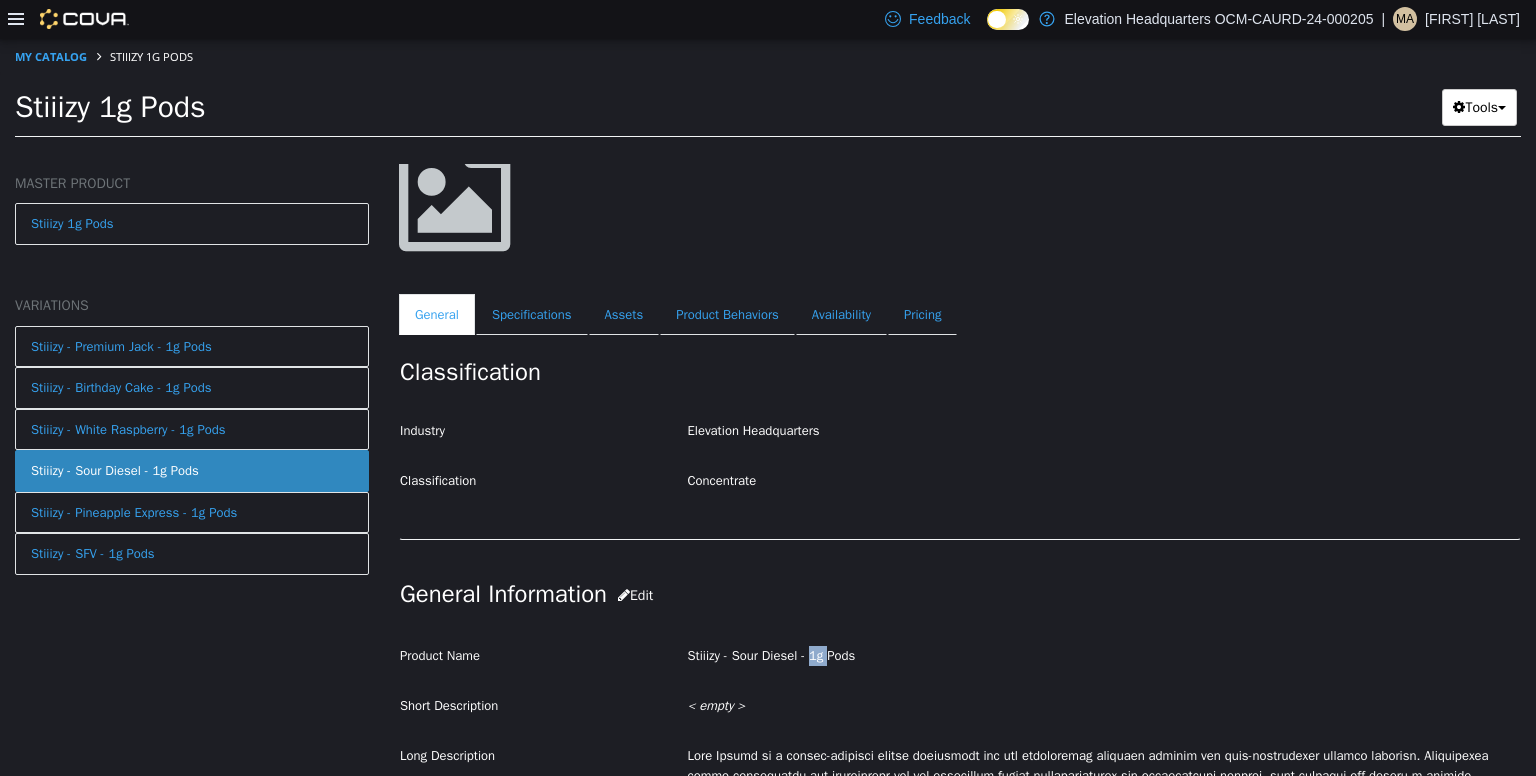 click on "Stiiizy - Sour Diesel - 1g Pods" at bounding box center [1104, 655] 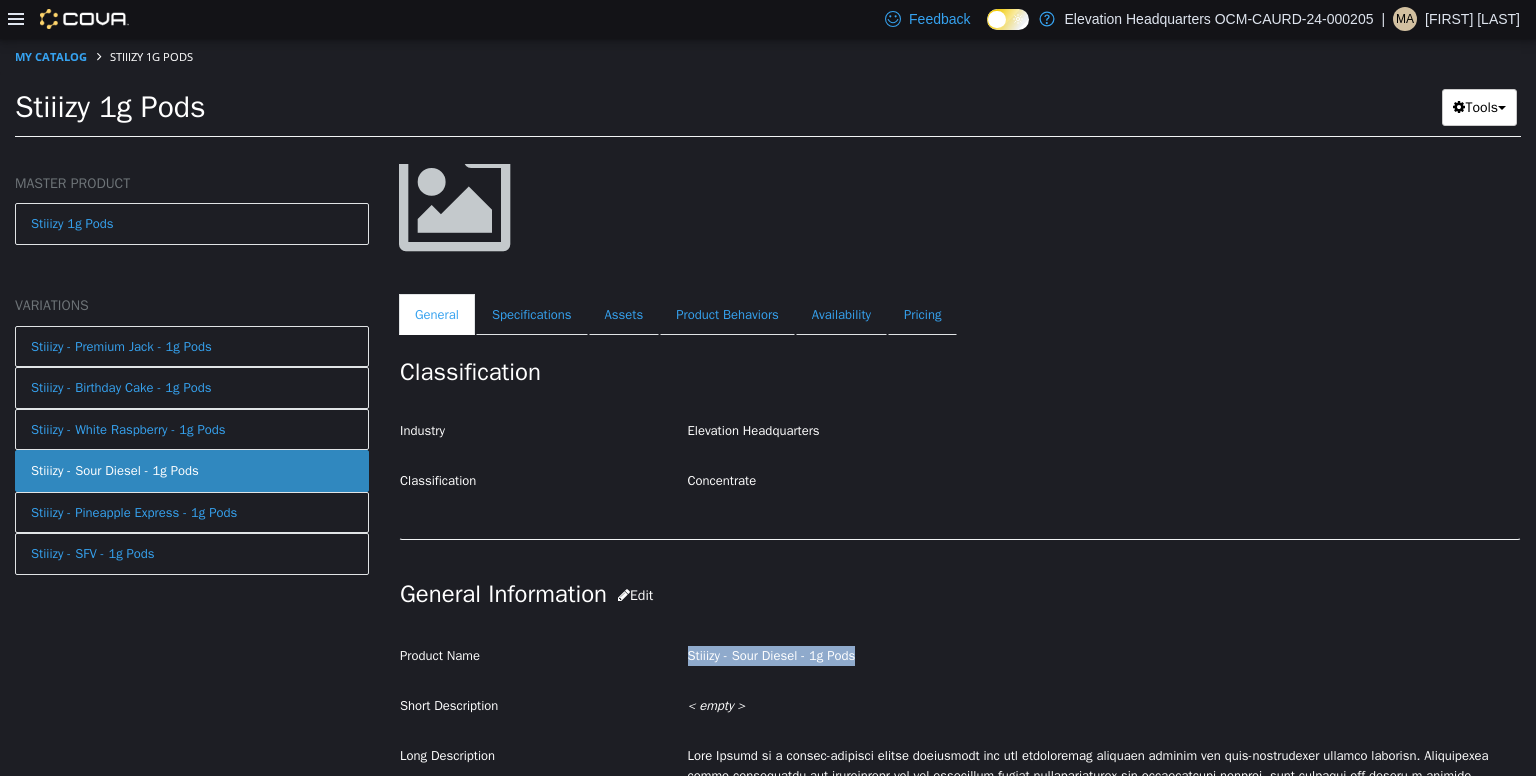 click on "Stiiizy - Sour Diesel - 1g Pods" at bounding box center (1104, 655) 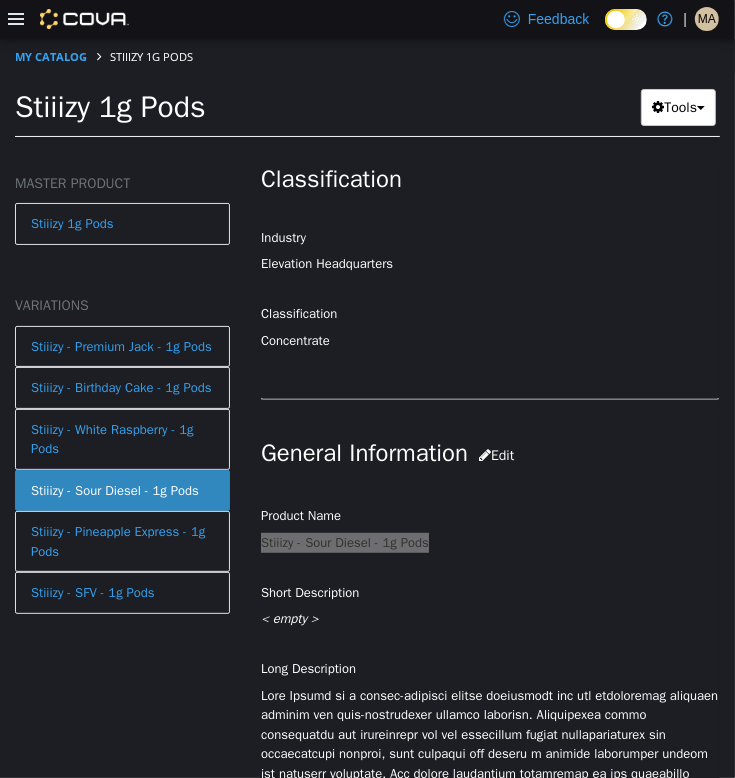 scroll, scrollTop: 488, scrollLeft: 0, axis: vertical 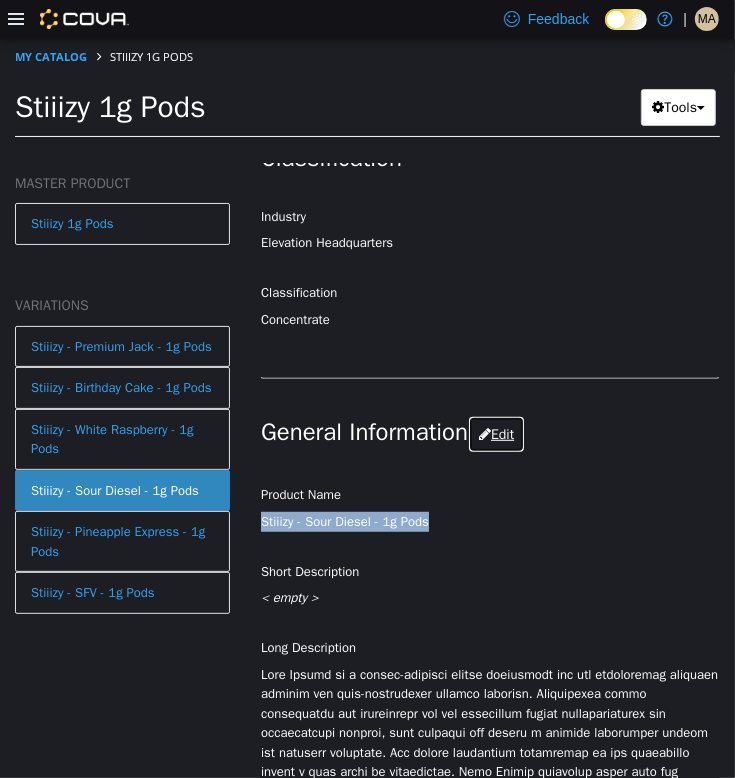 click at bounding box center (485, 433) 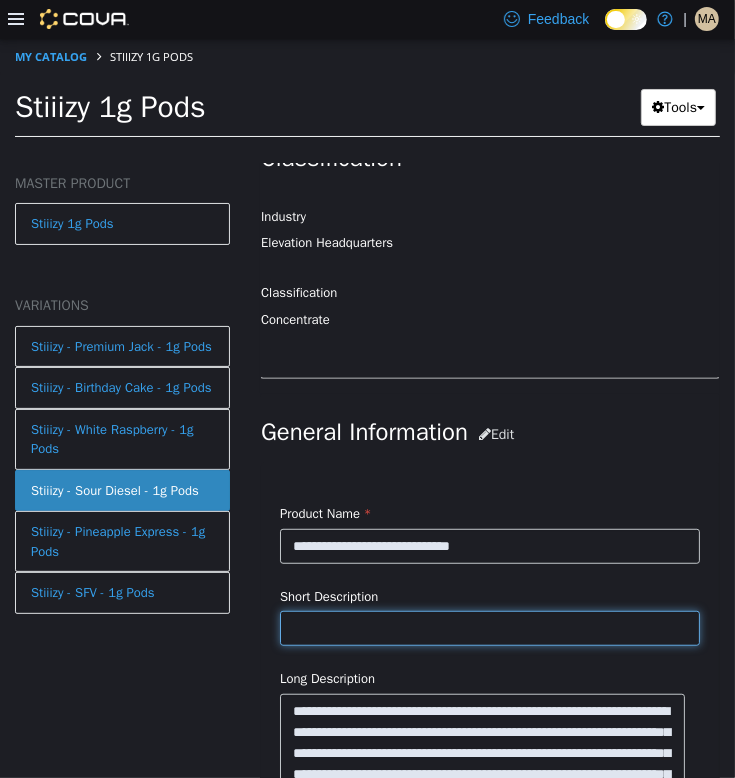 click at bounding box center [490, 627] 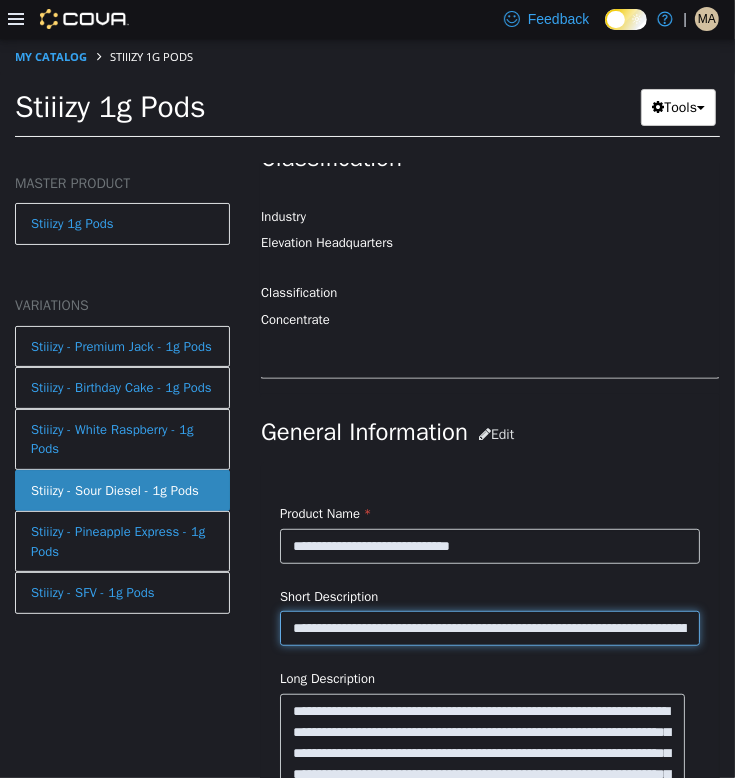 scroll, scrollTop: 0, scrollLeft: 229, axis: horizontal 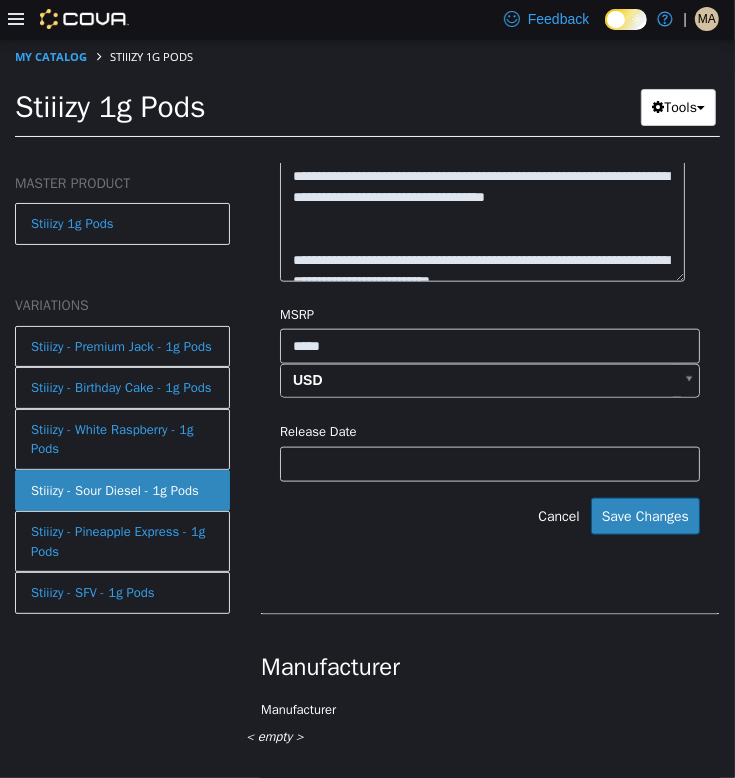 type on "**********" 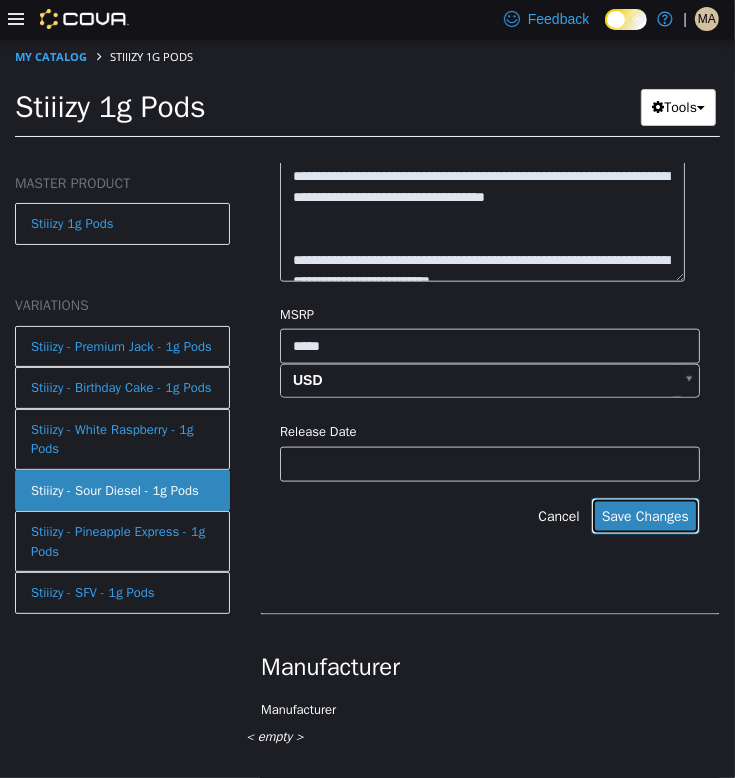 click on "Save Changes" at bounding box center (645, 515) 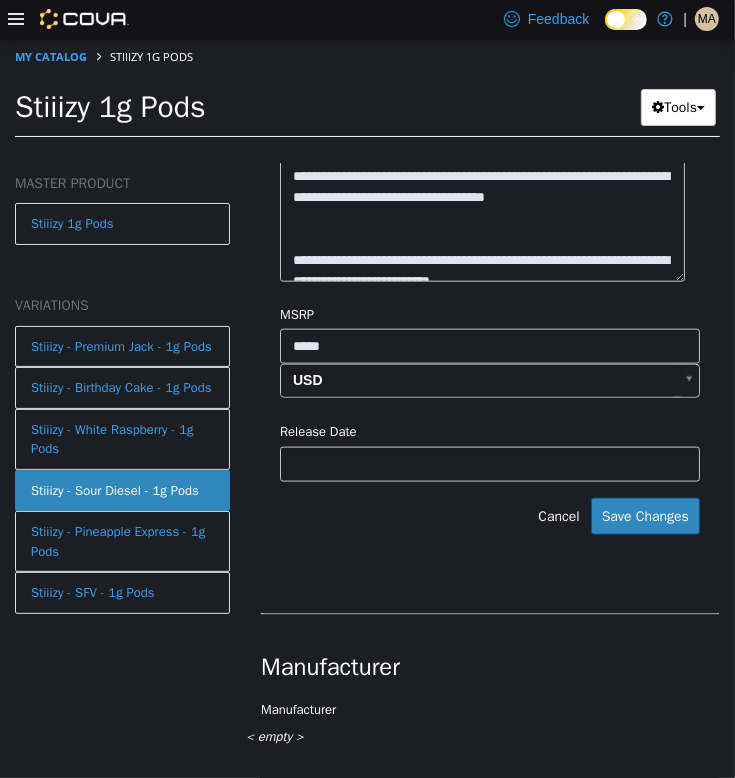 scroll, scrollTop: 0, scrollLeft: 0, axis: both 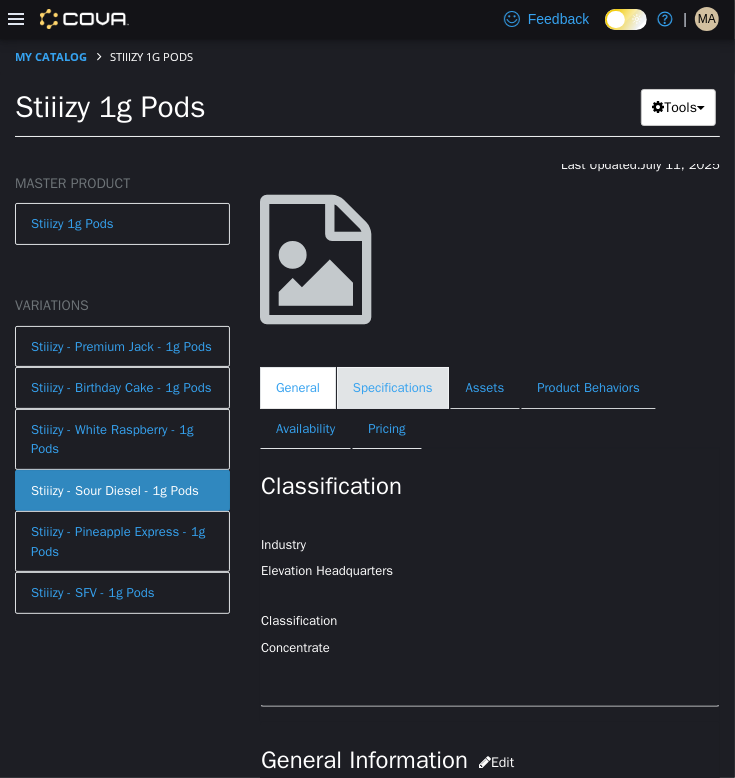 click on "Specifications" at bounding box center (393, 387) 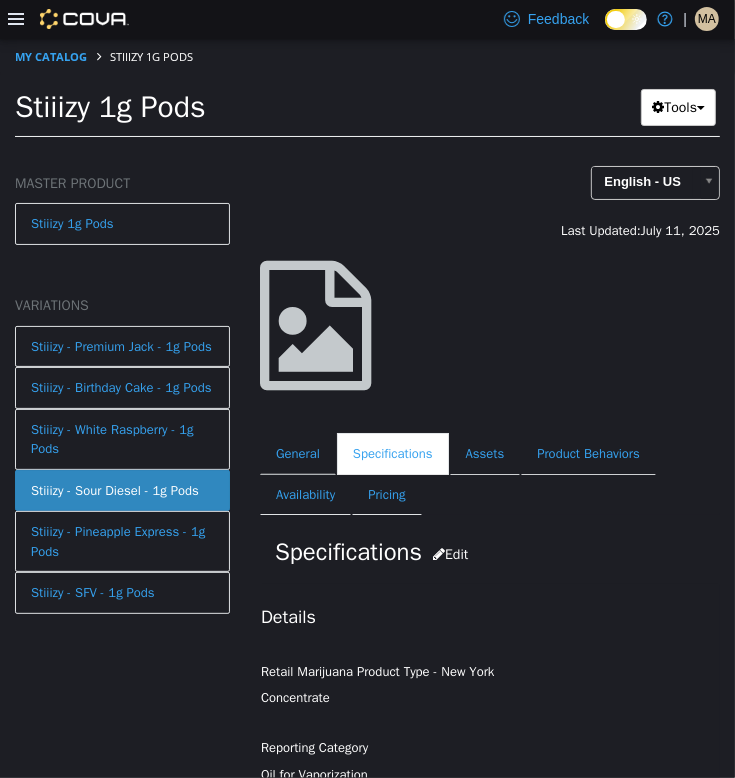 scroll, scrollTop: 87, scrollLeft: 0, axis: vertical 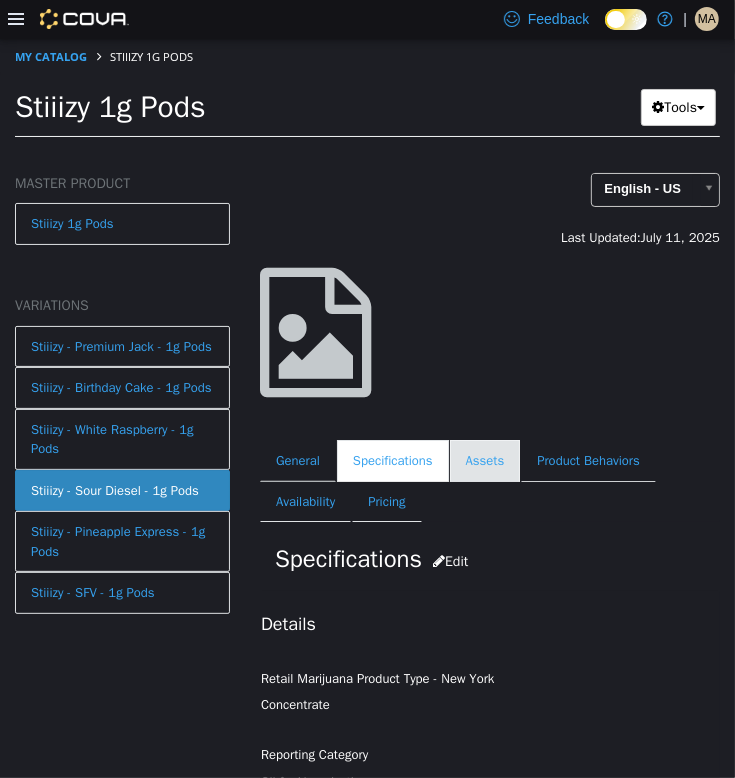click on "Assets" at bounding box center (485, 460) 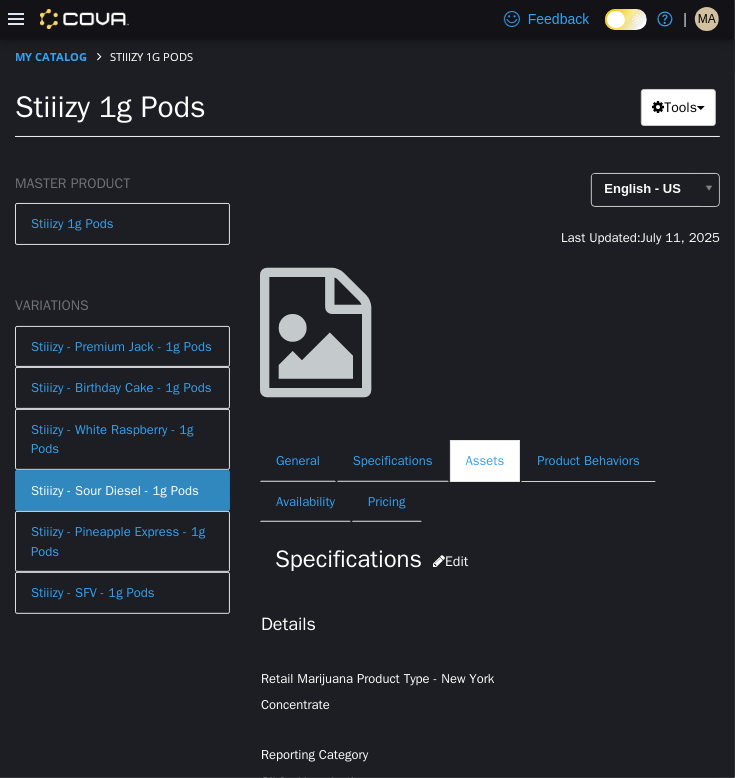 scroll, scrollTop: 0, scrollLeft: 0, axis: both 